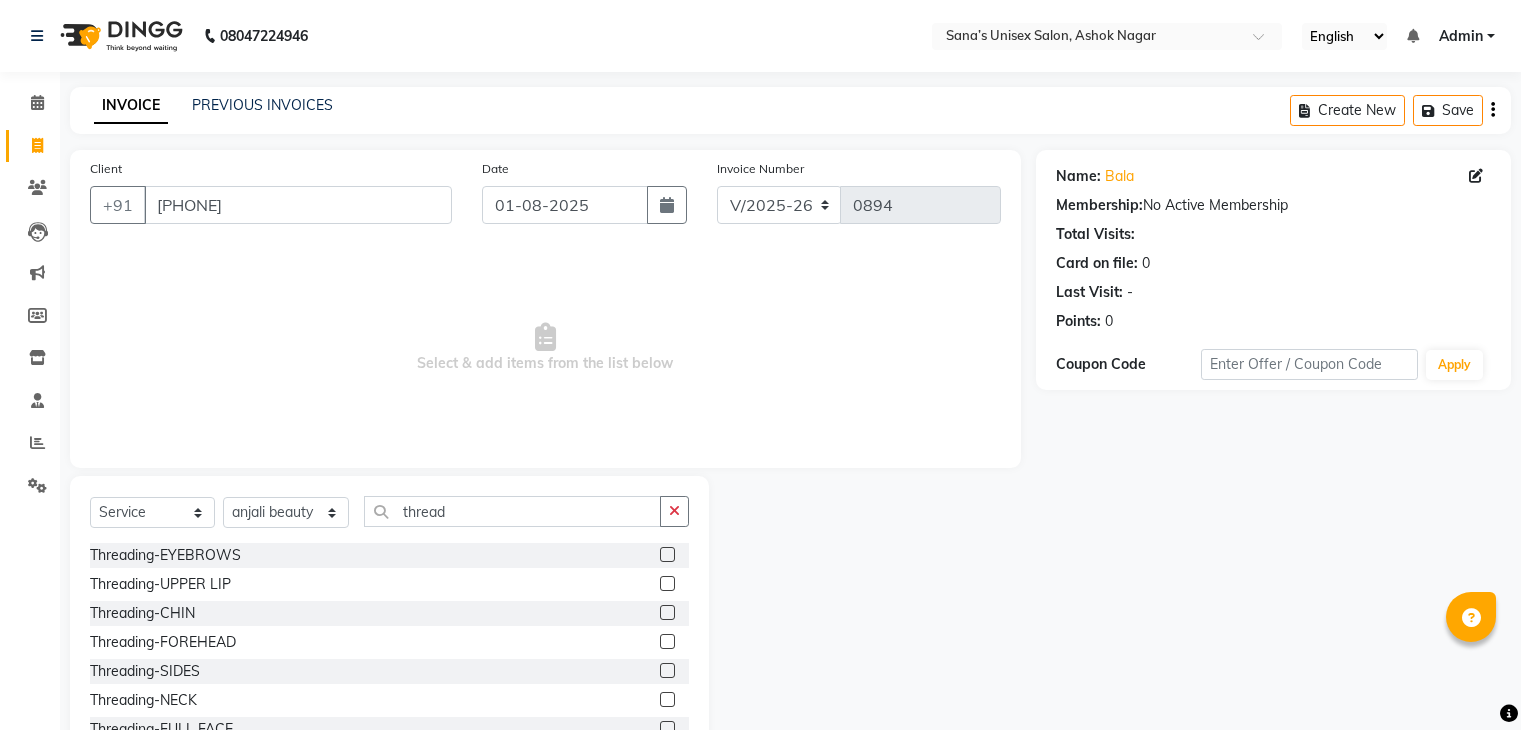 select on "6091" 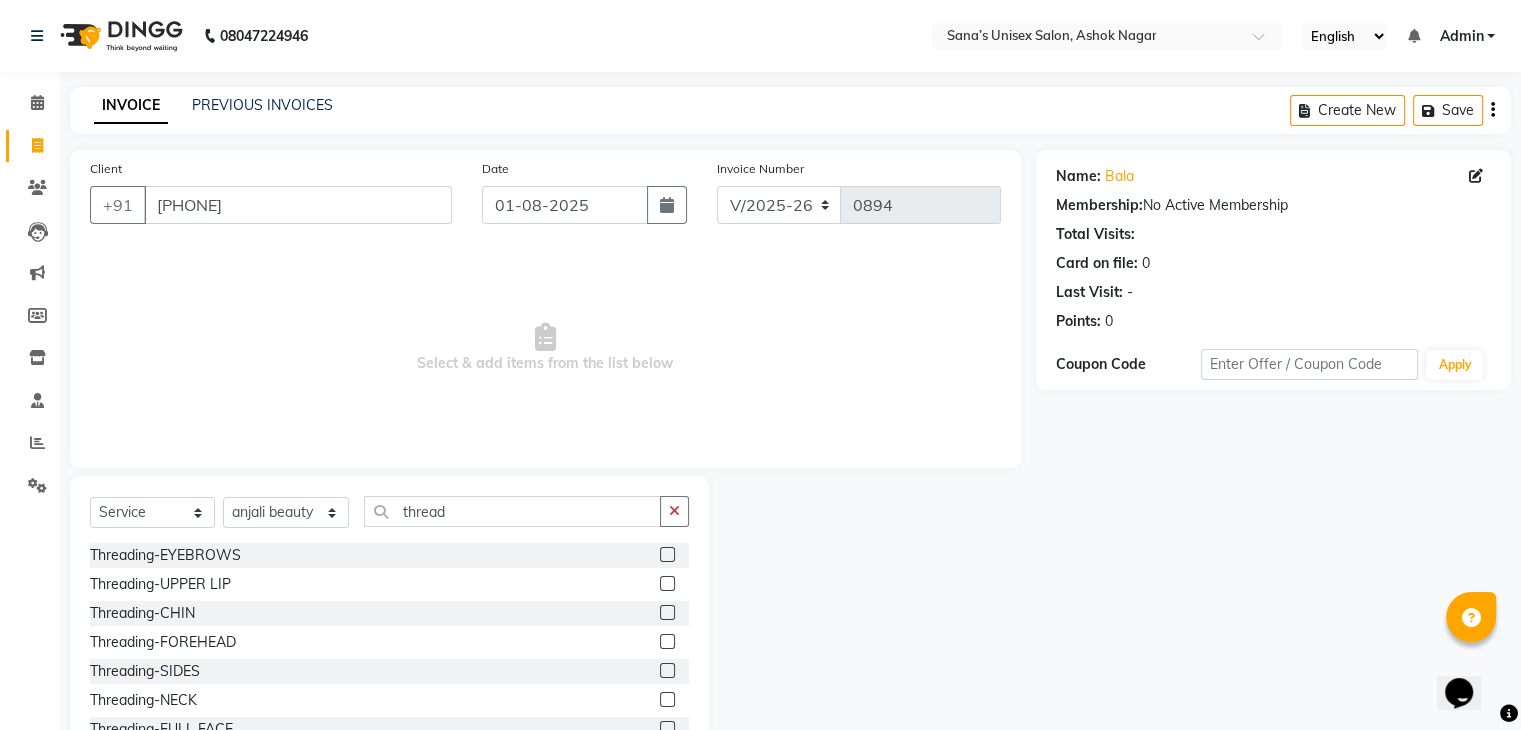 scroll, scrollTop: 0, scrollLeft: 0, axis: both 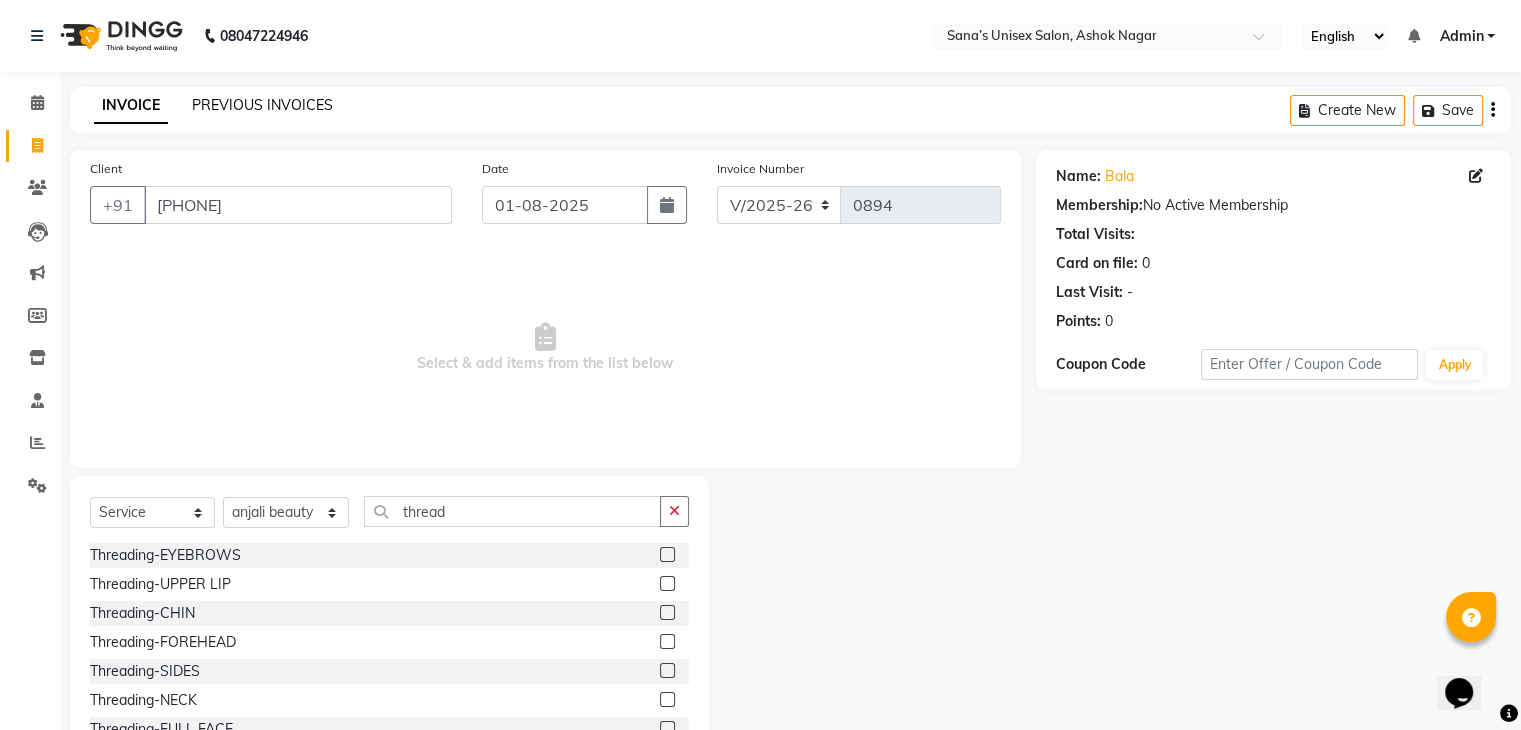 click on "PREVIOUS INVOICES" 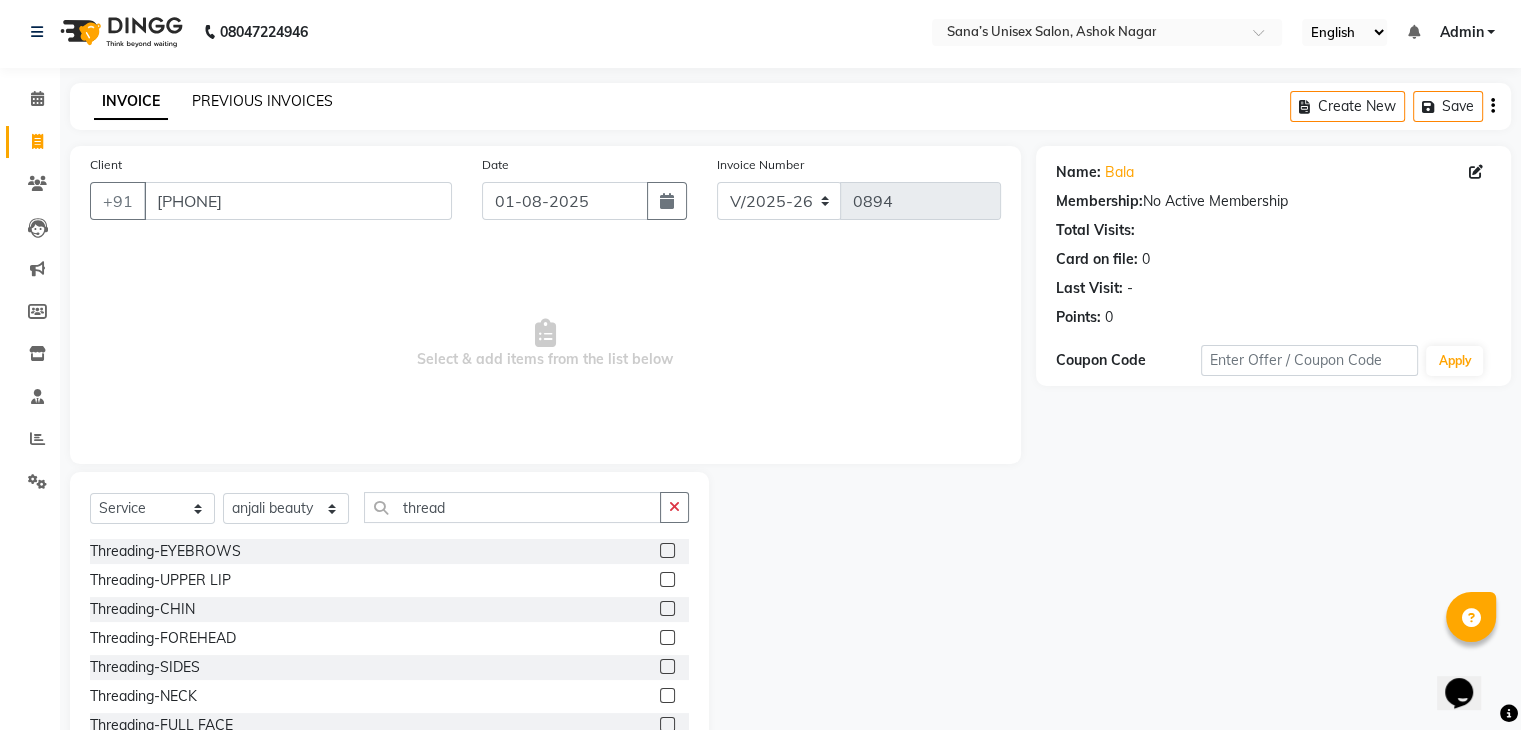 scroll, scrollTop: 0, scrollLeft: 0, axis: both 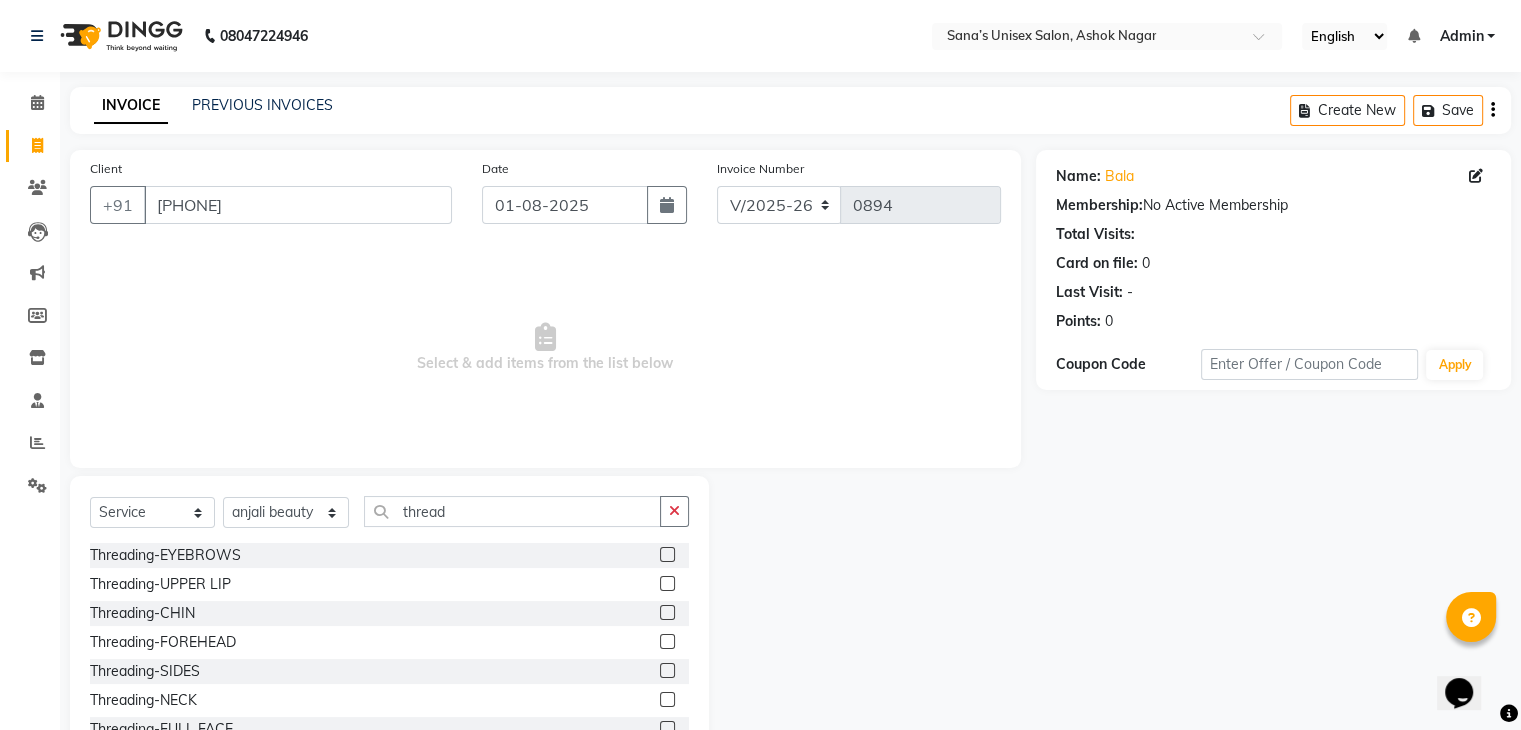 click 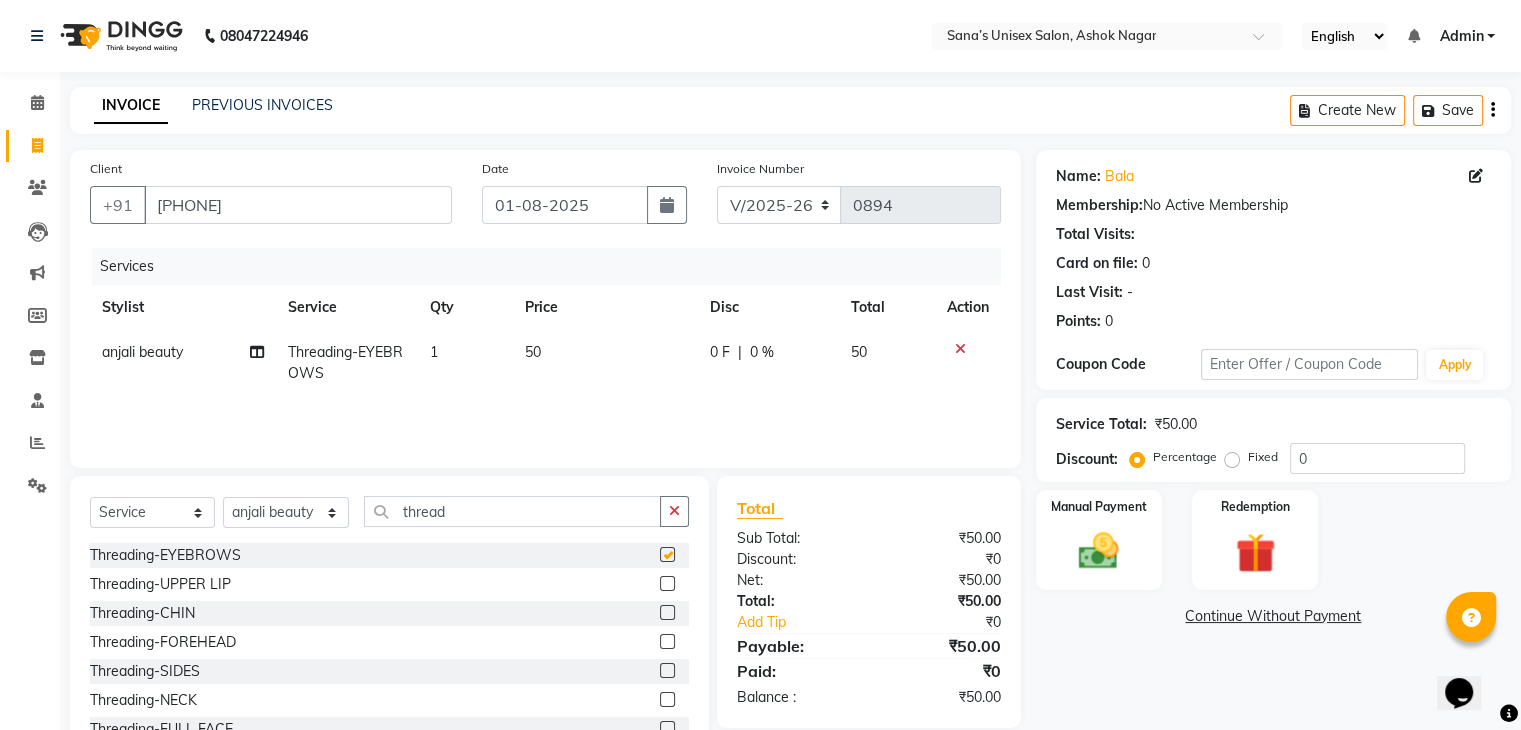 checkbox on "false" 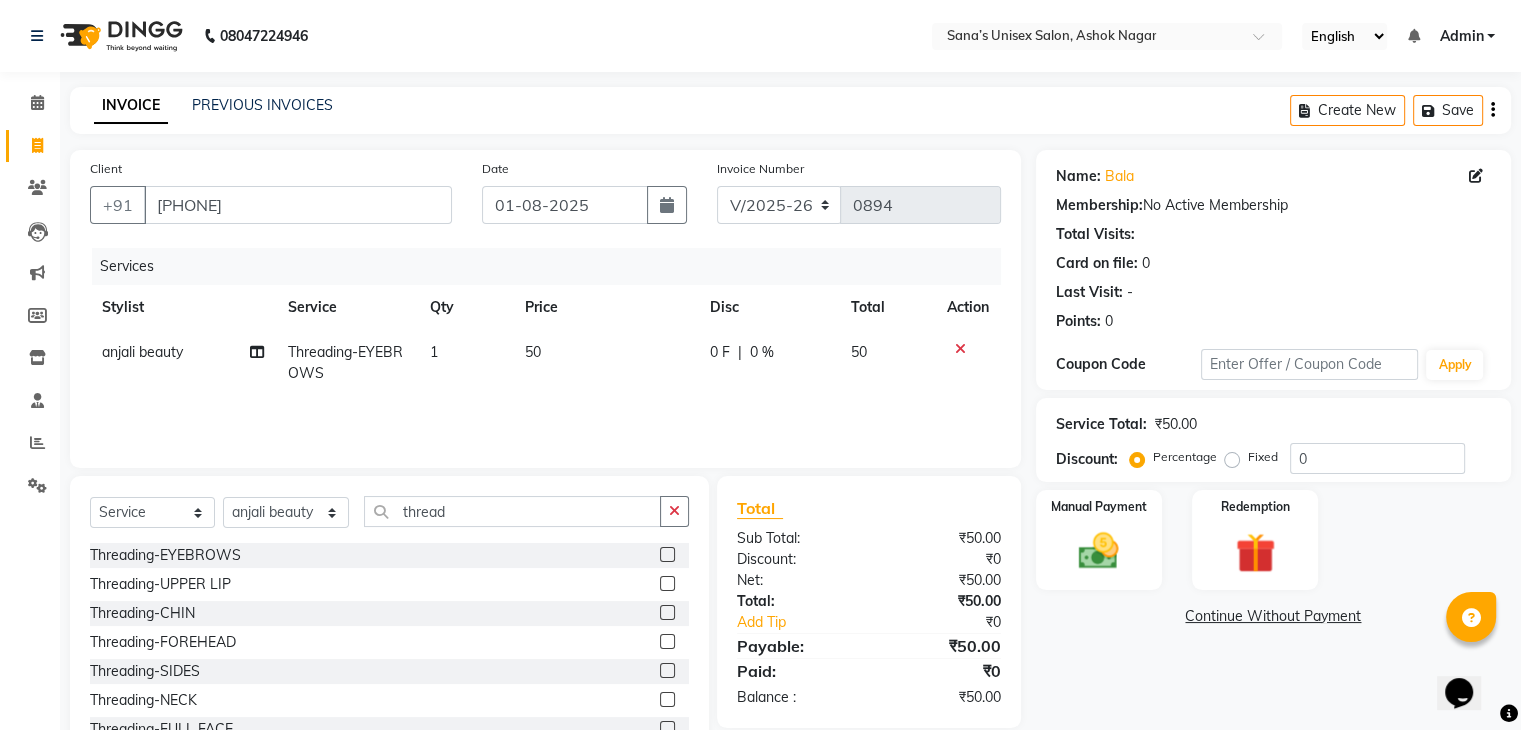 click on "Manual Payment Redemption" 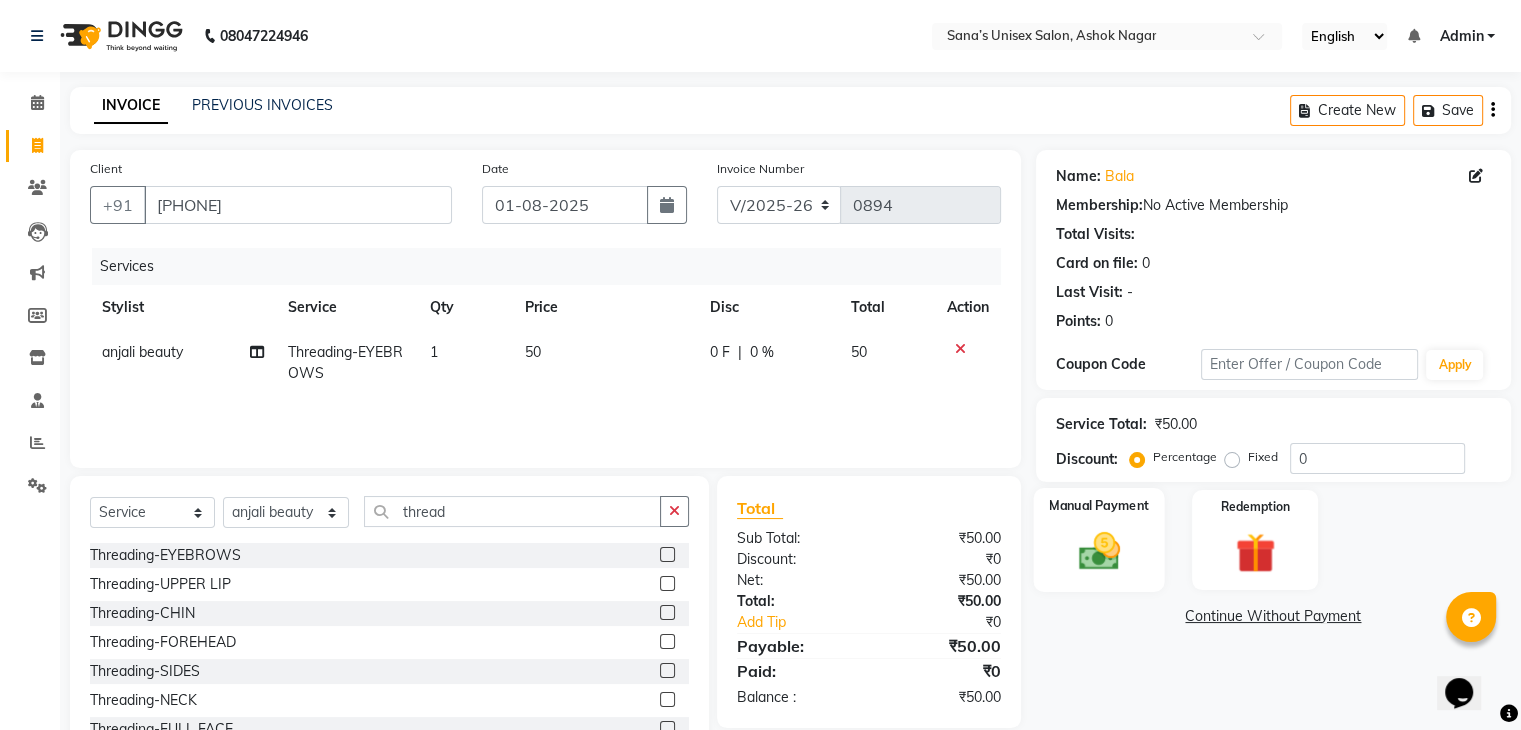 click 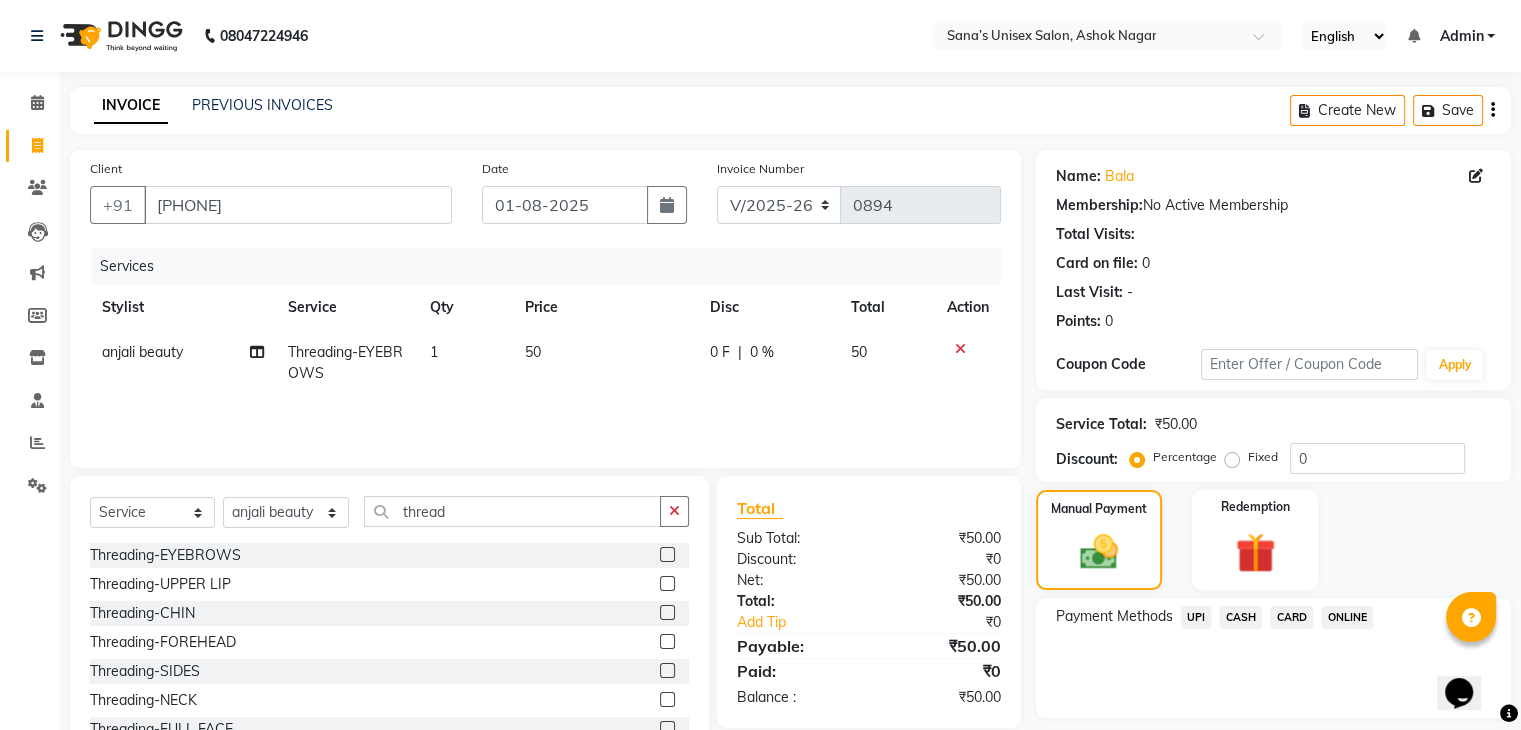 click on "ONLINE" 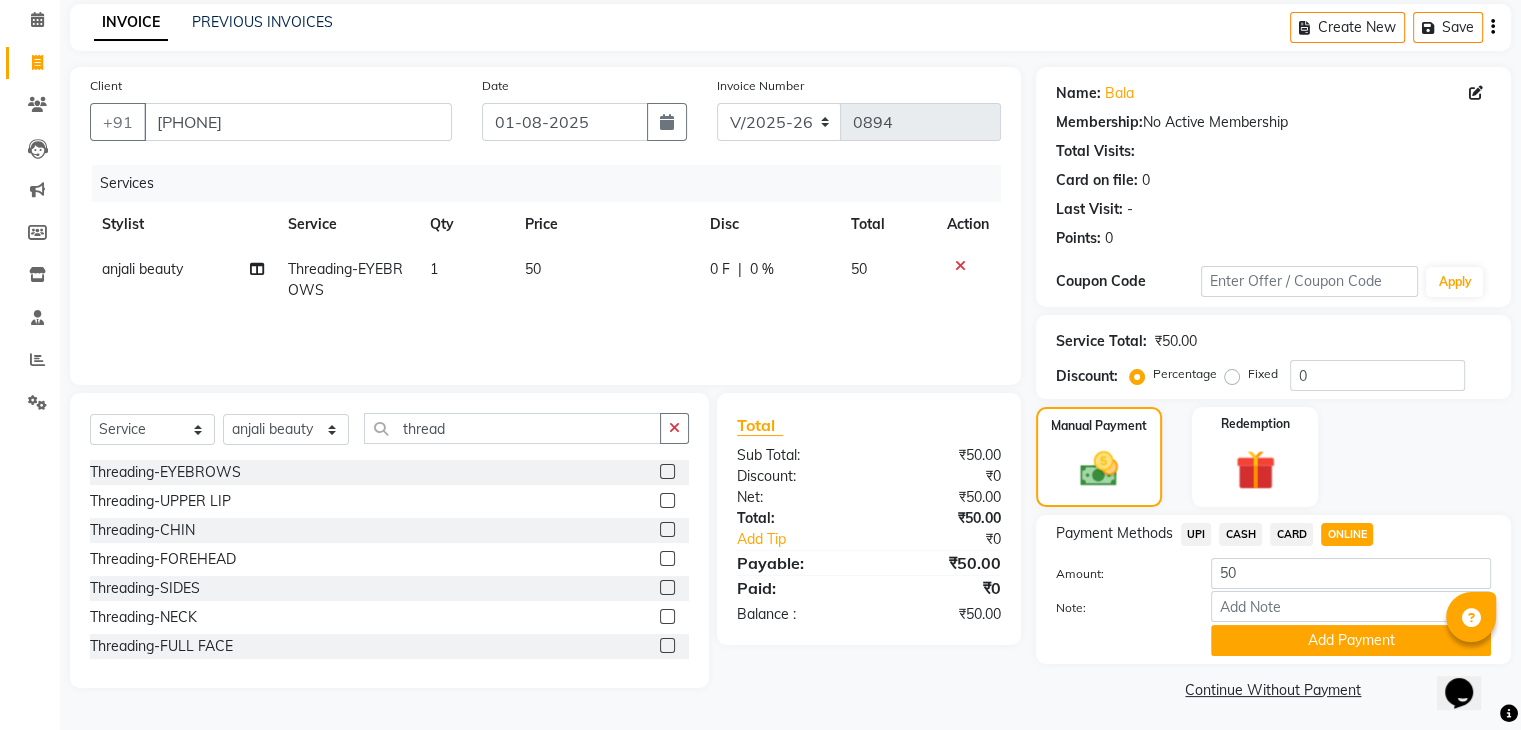 scroll, scrollTop: 89, scrollLeft: 0, axis: vertical 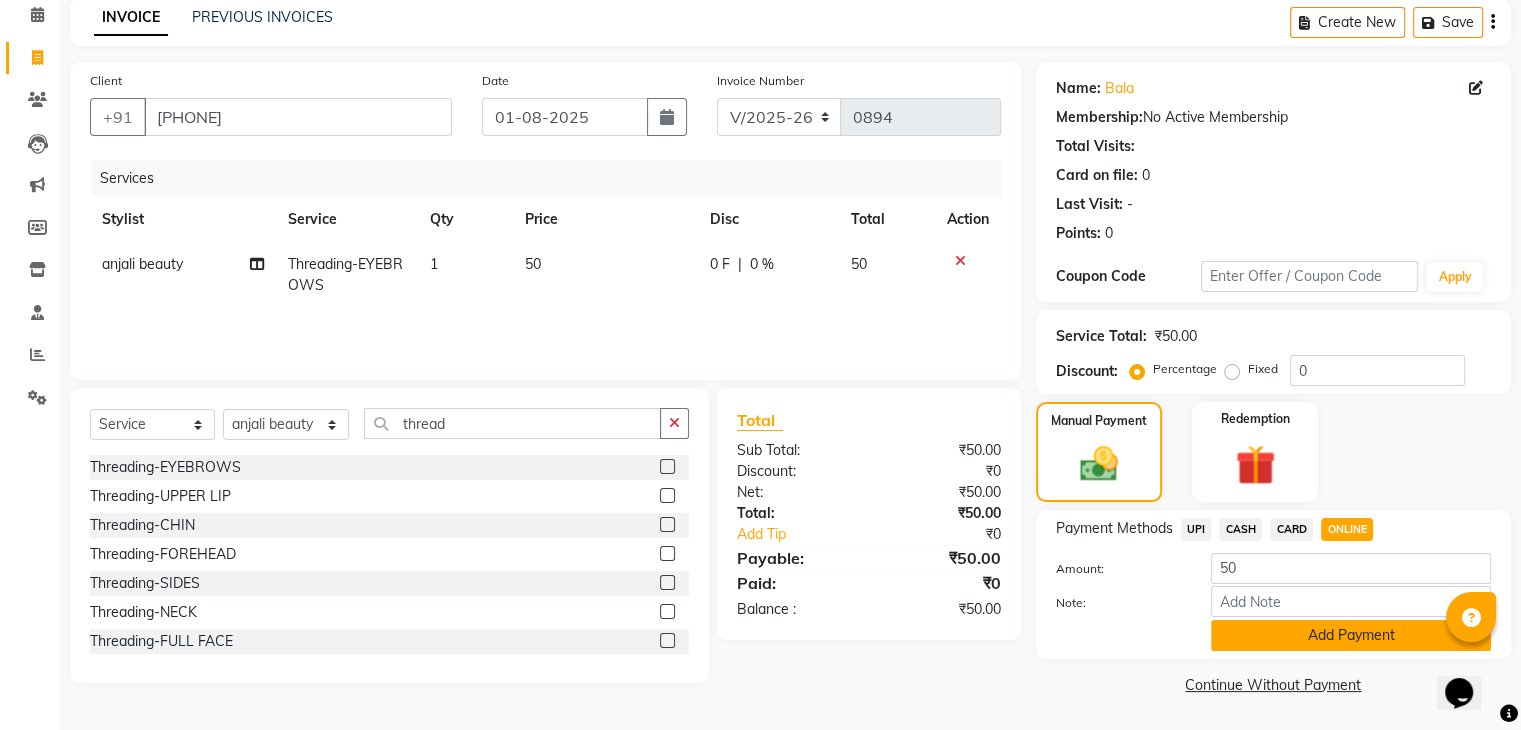 click on "Add Payment" 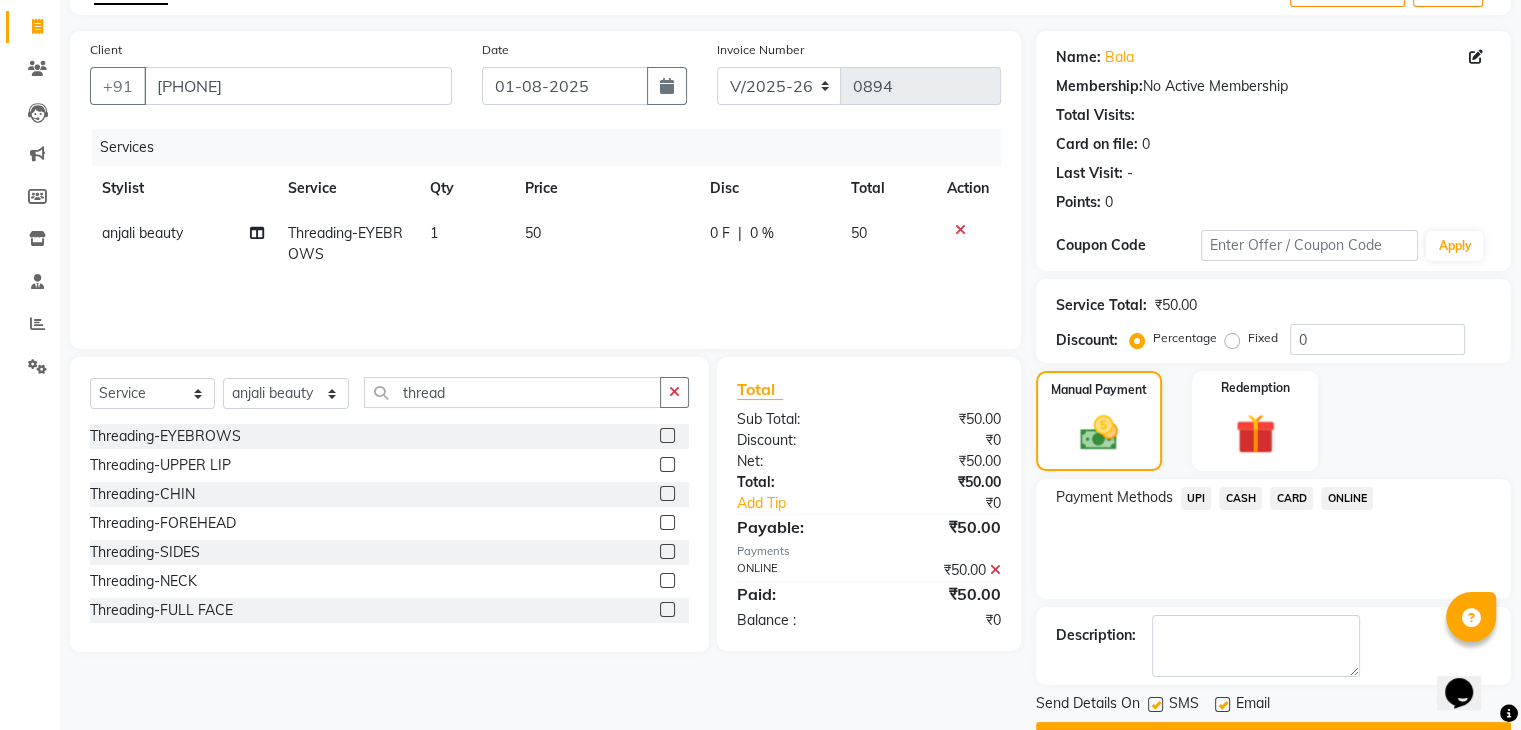 scroll, scrollTop: 171, scrollLeft: 0, axis: vertical 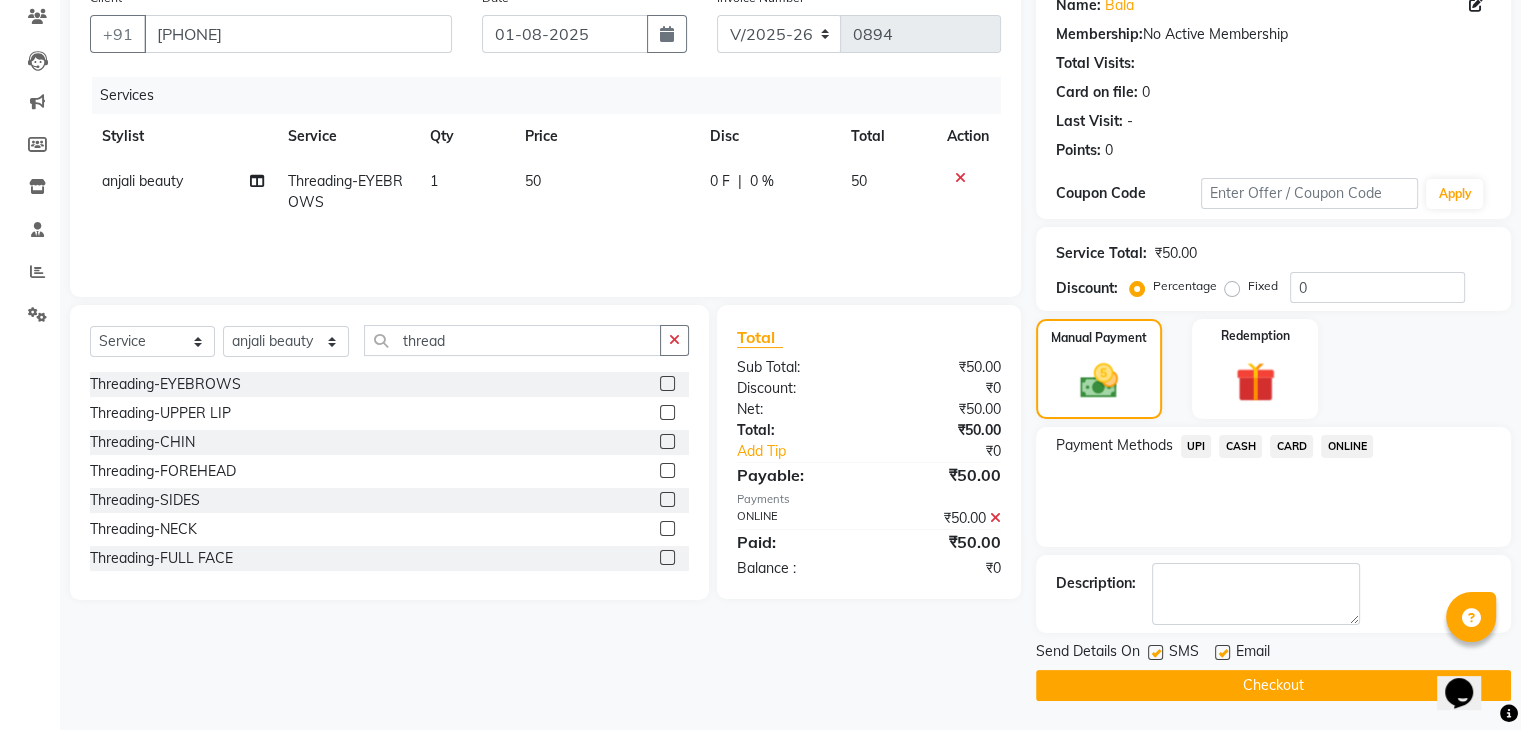 click on "Checkout" 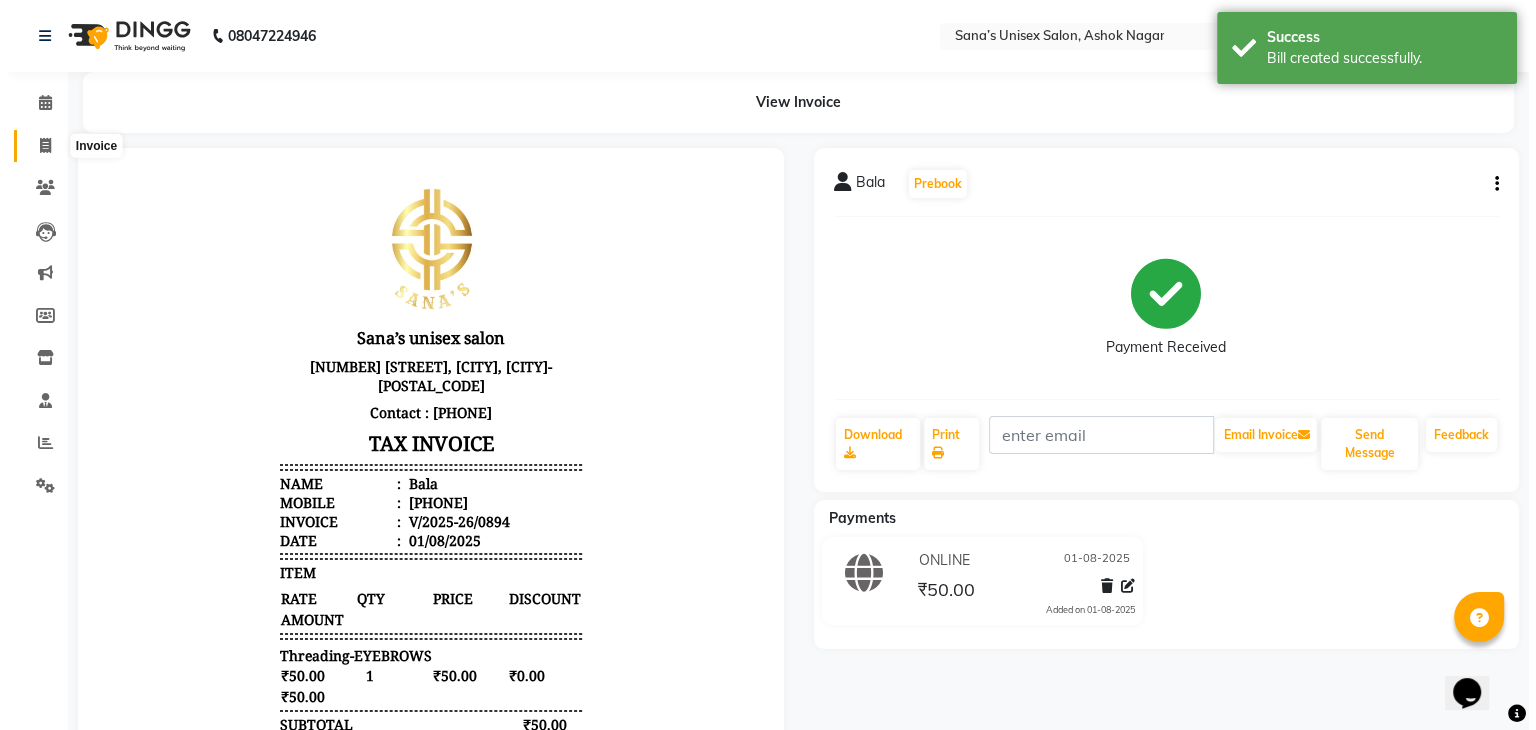 scroll, scrollTop: 0, scrollLeft: 0, axis: both 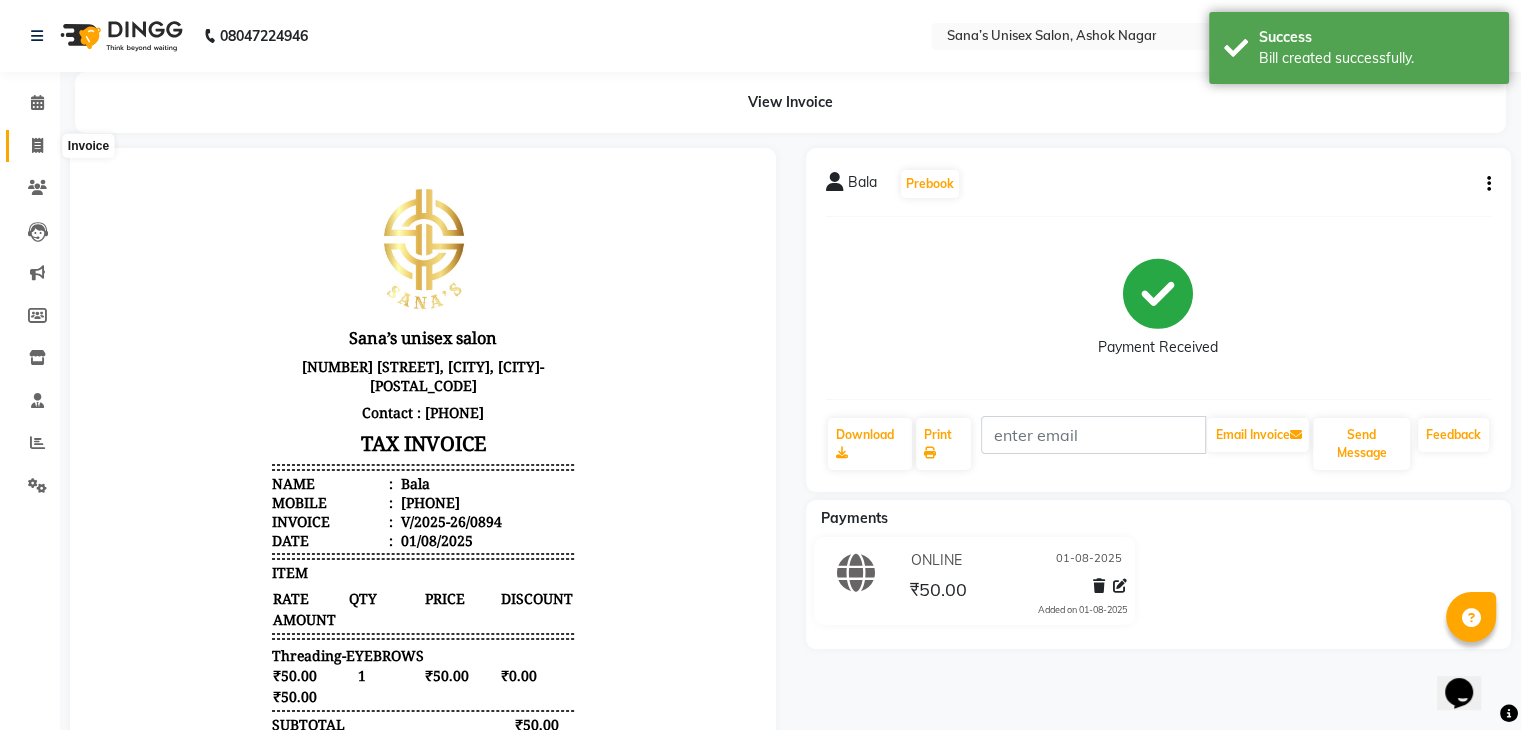 click 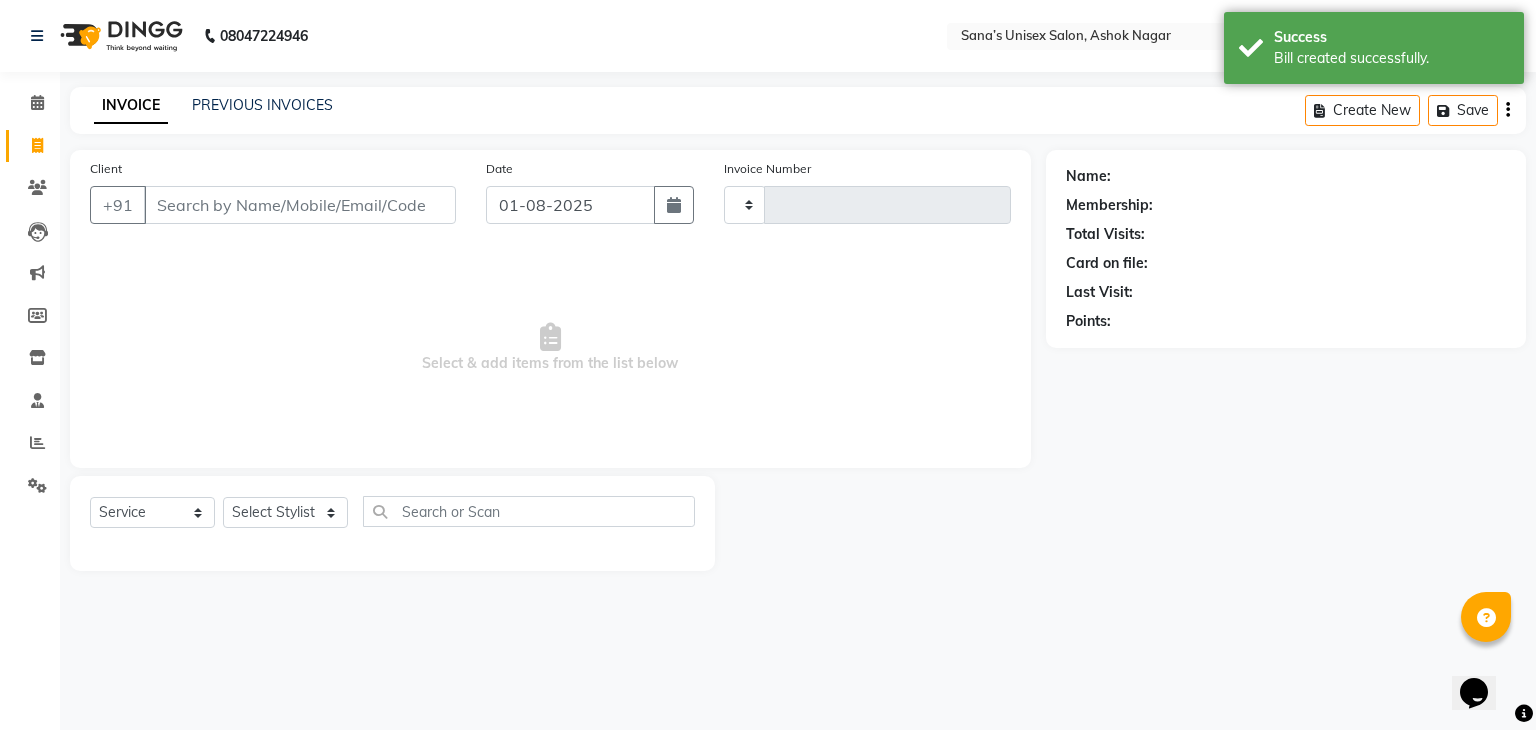 type on "0895" 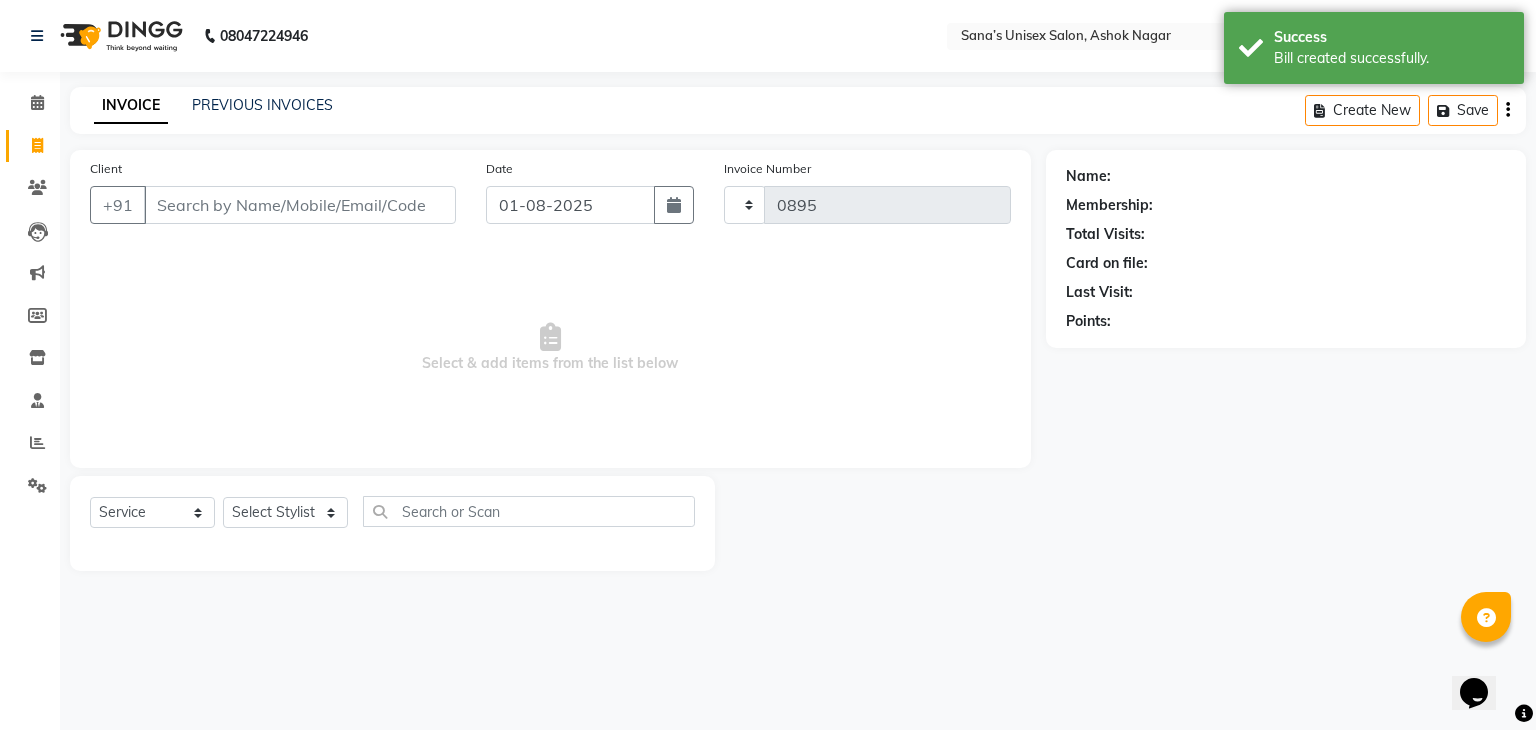select on "6091" 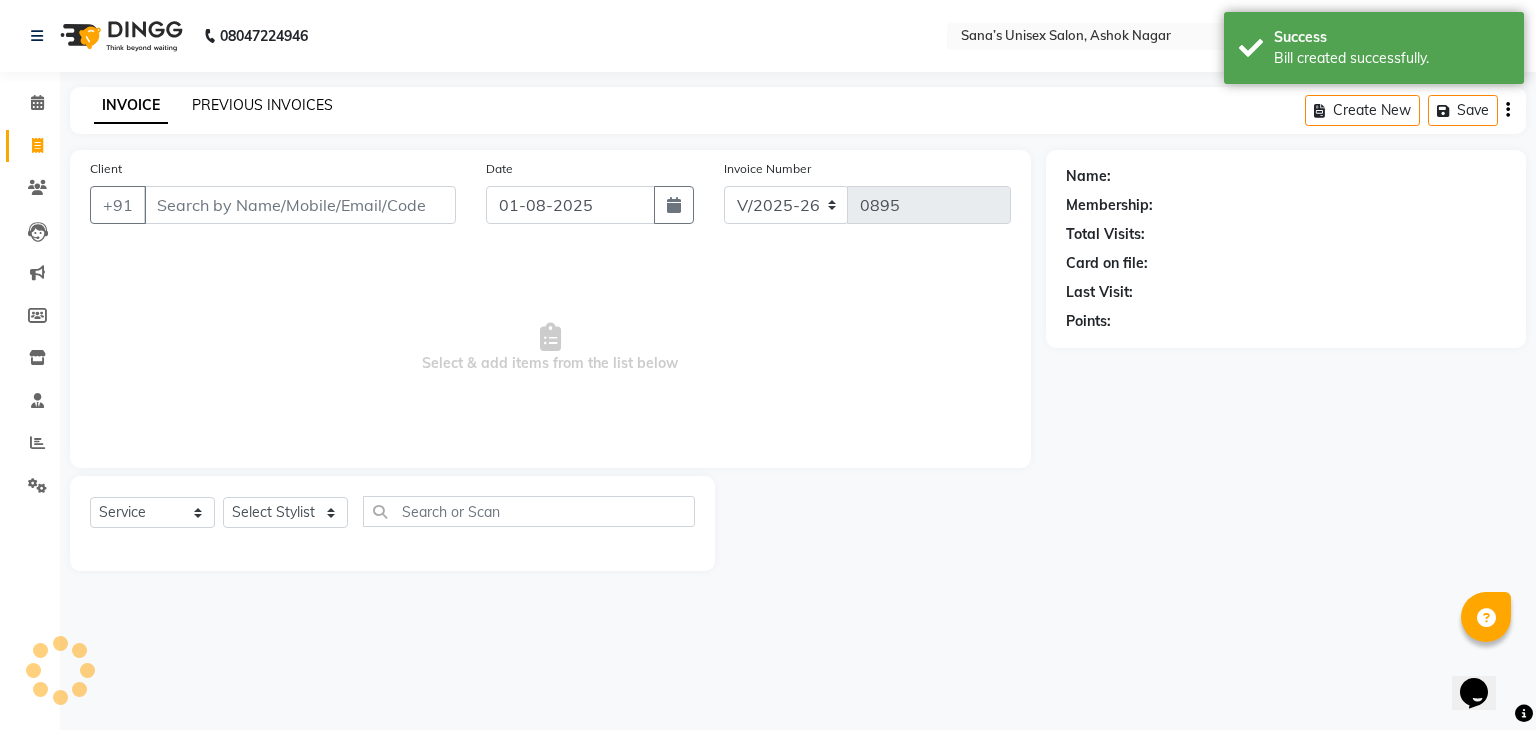 click on "PREVIOUS INVOICES" 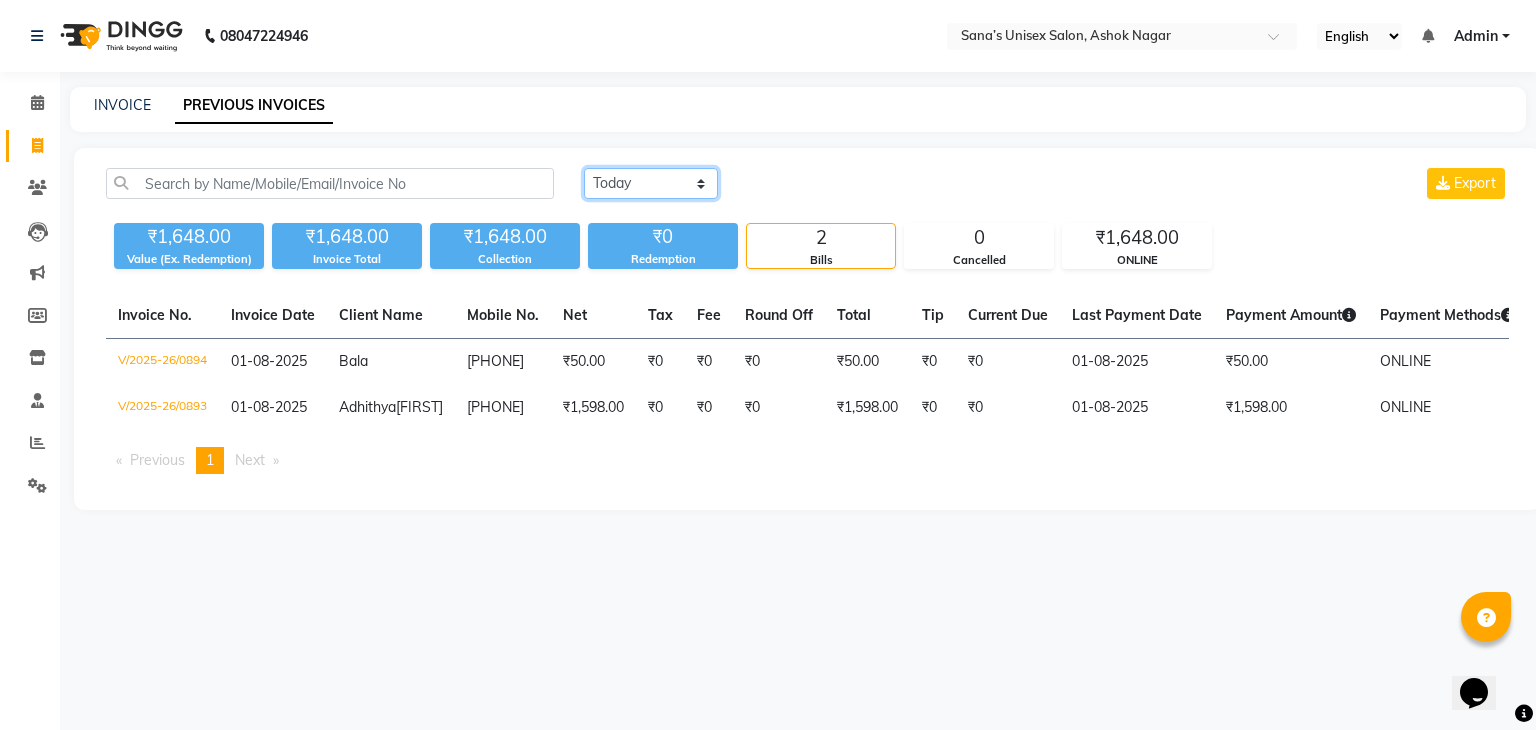 click on "Today Yesterday Custom Range" 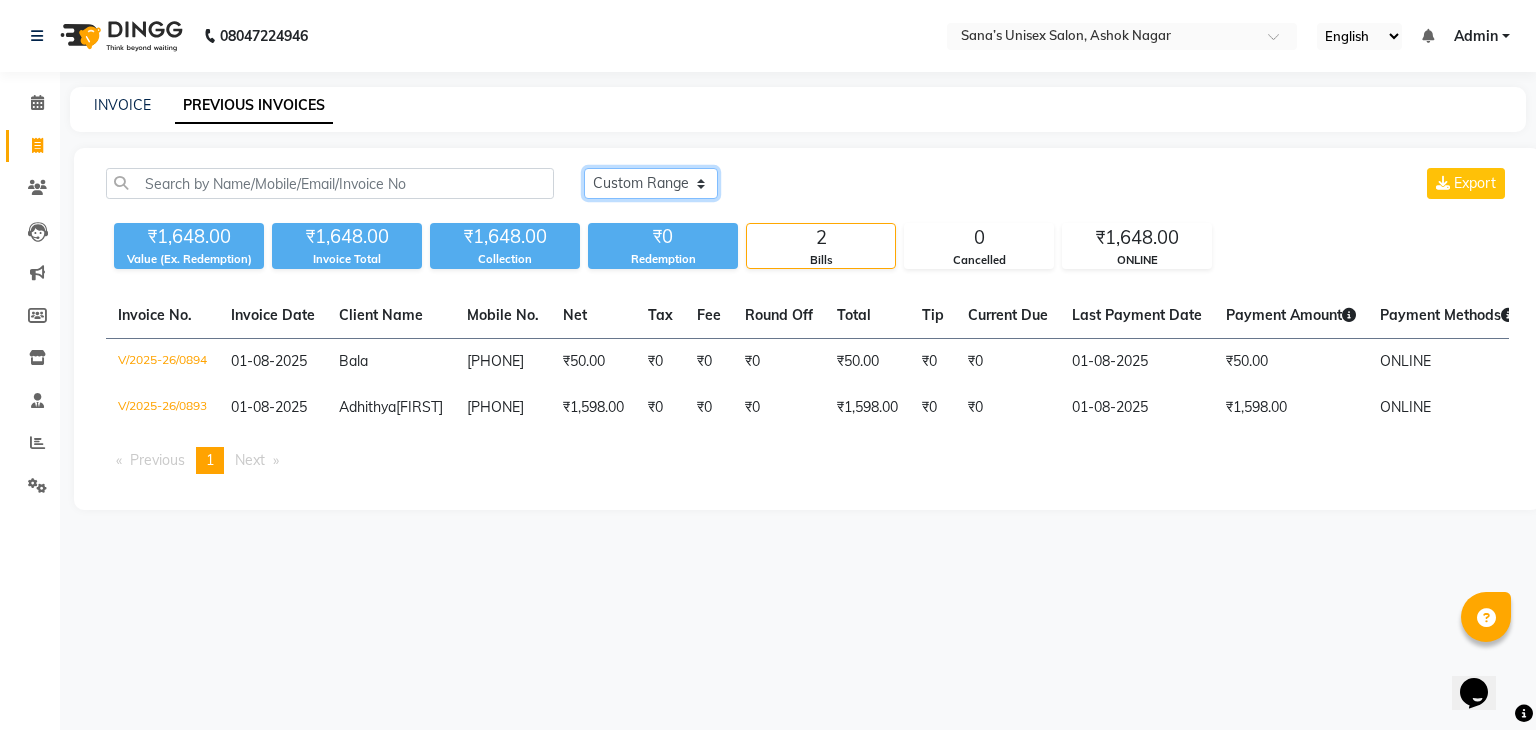 click on "Today Yesterday Custom Range" 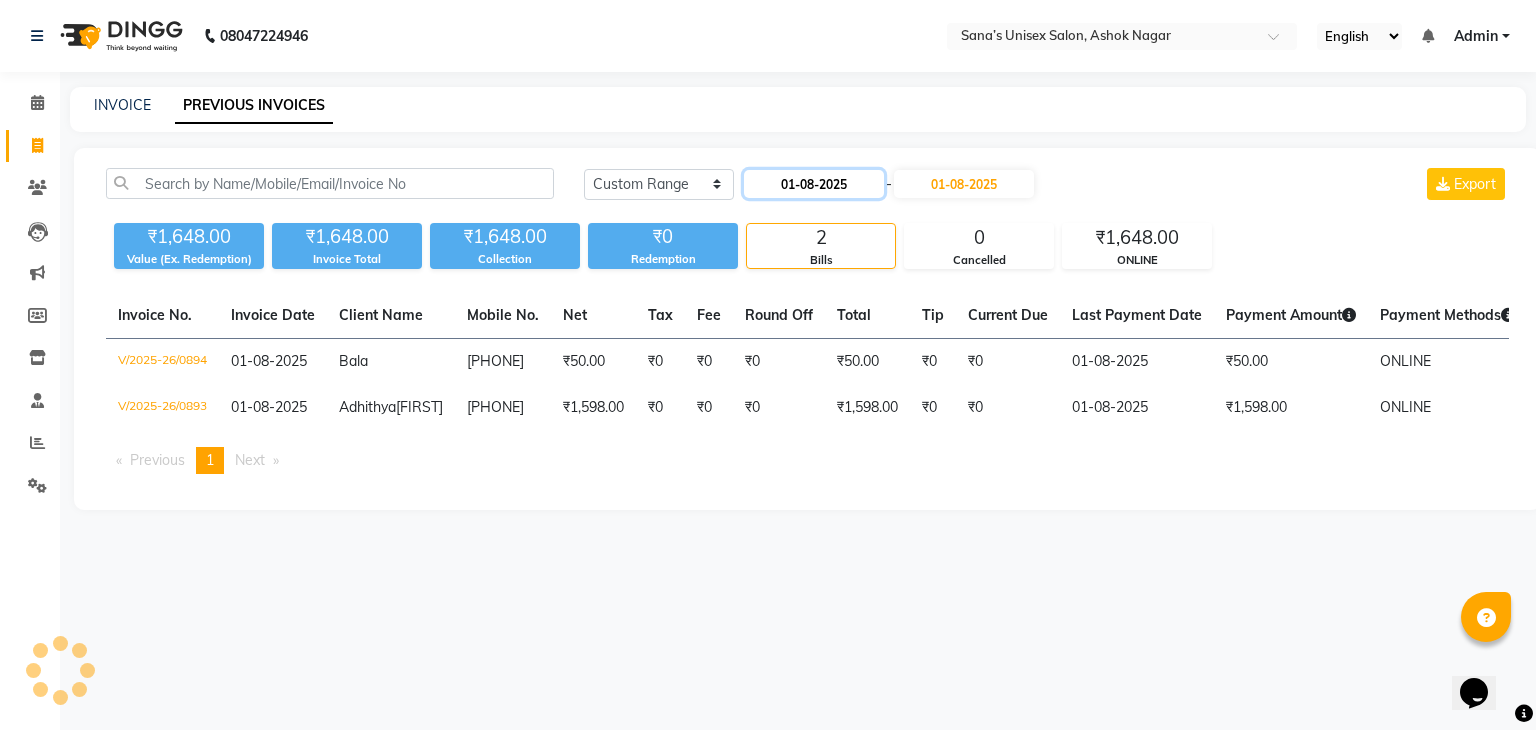 click on "01-08-2025" 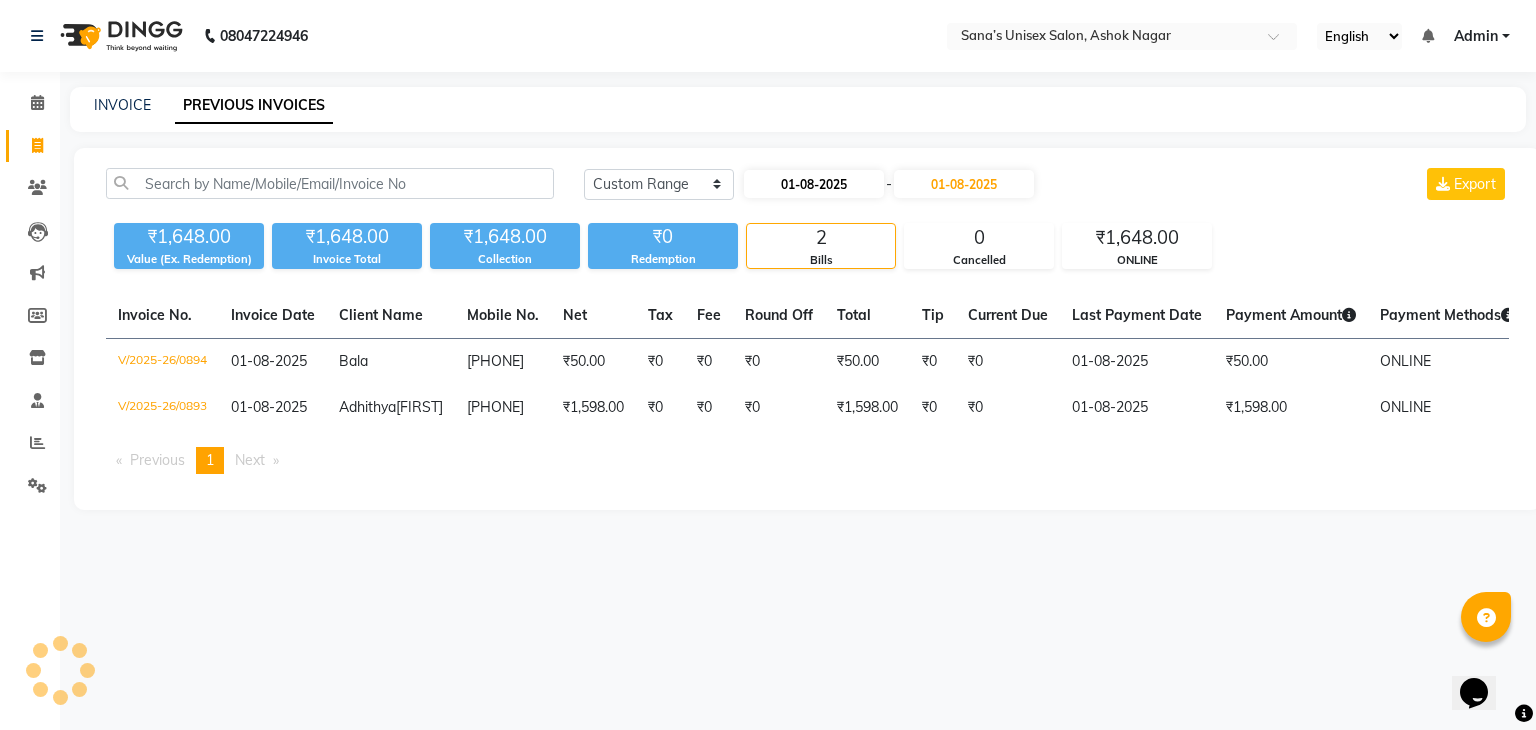 select on "8" 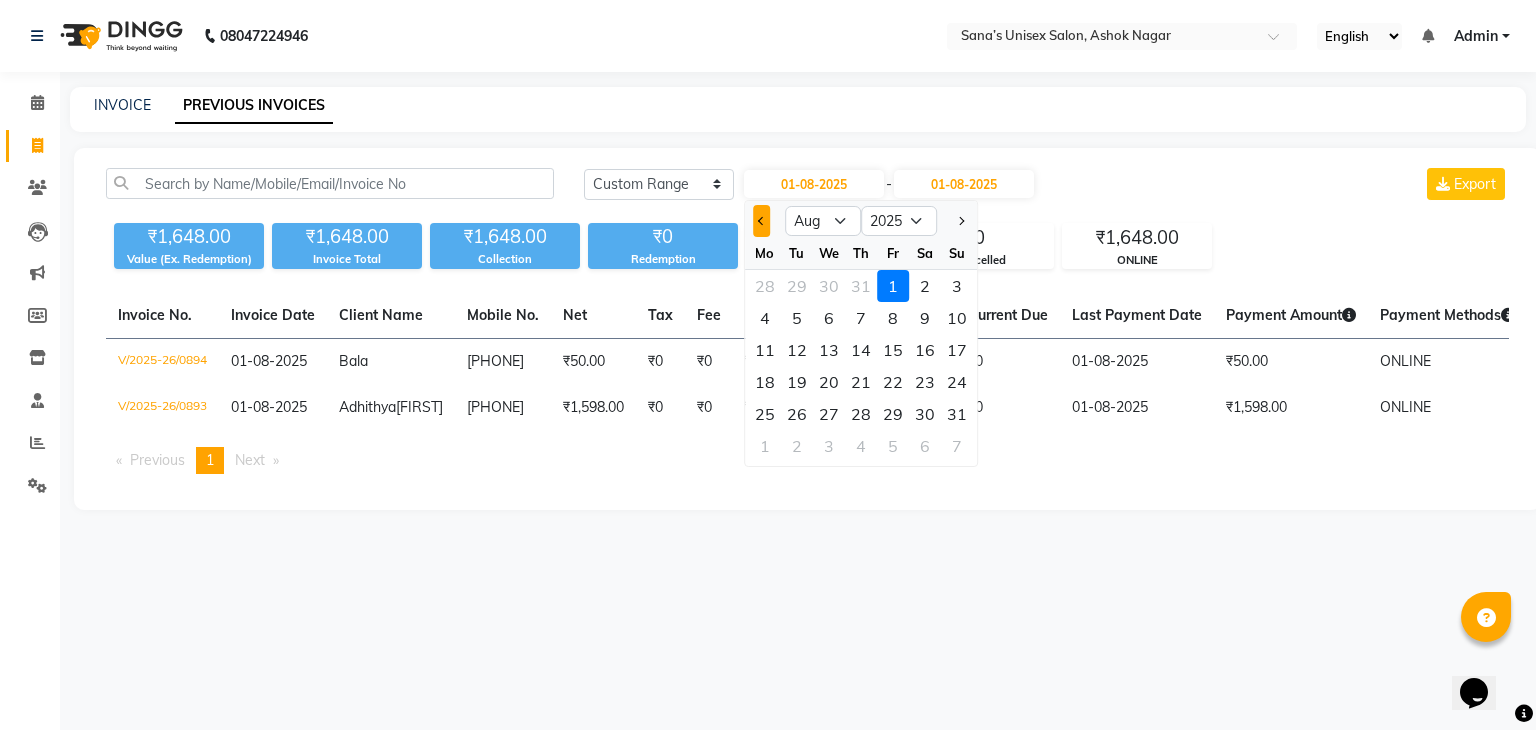 click 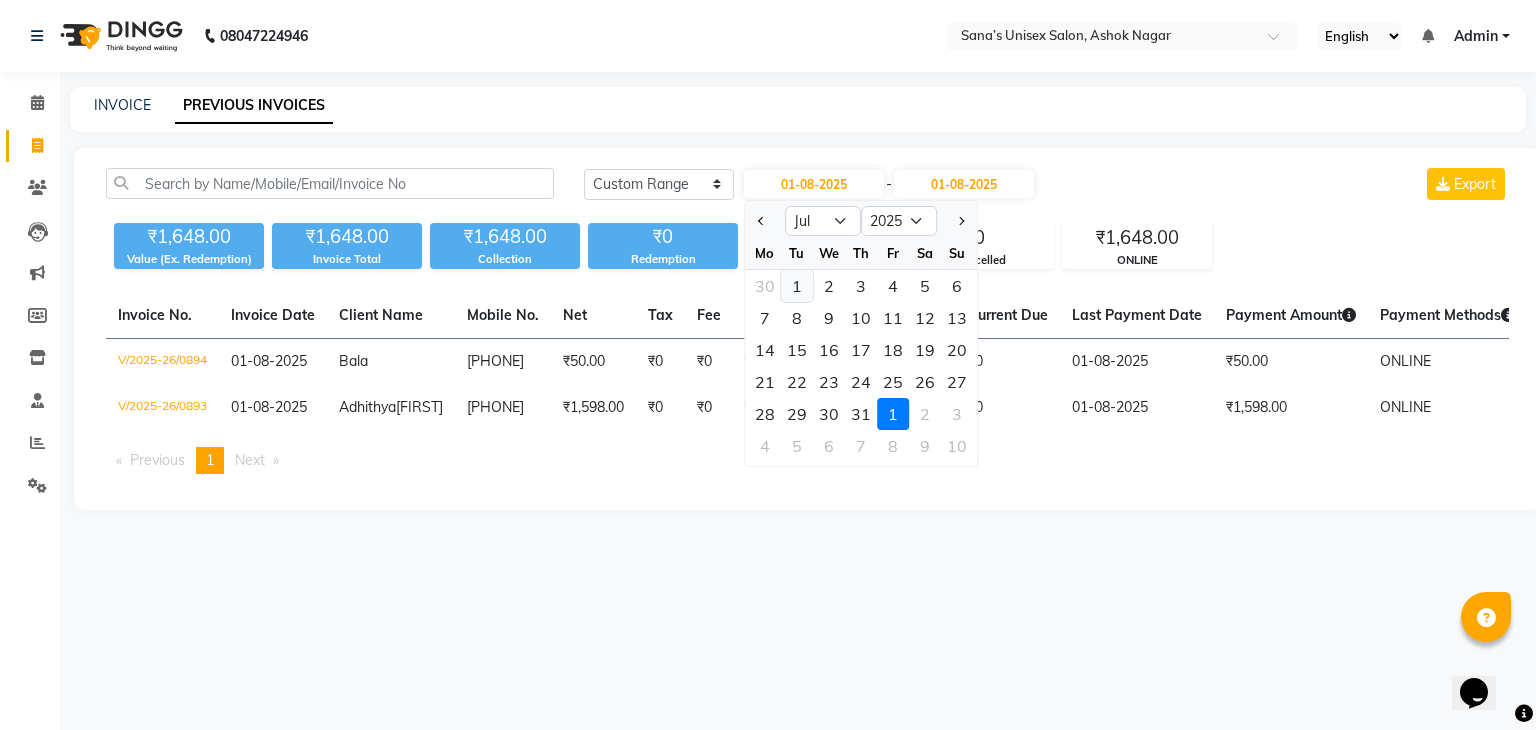 click on "1" 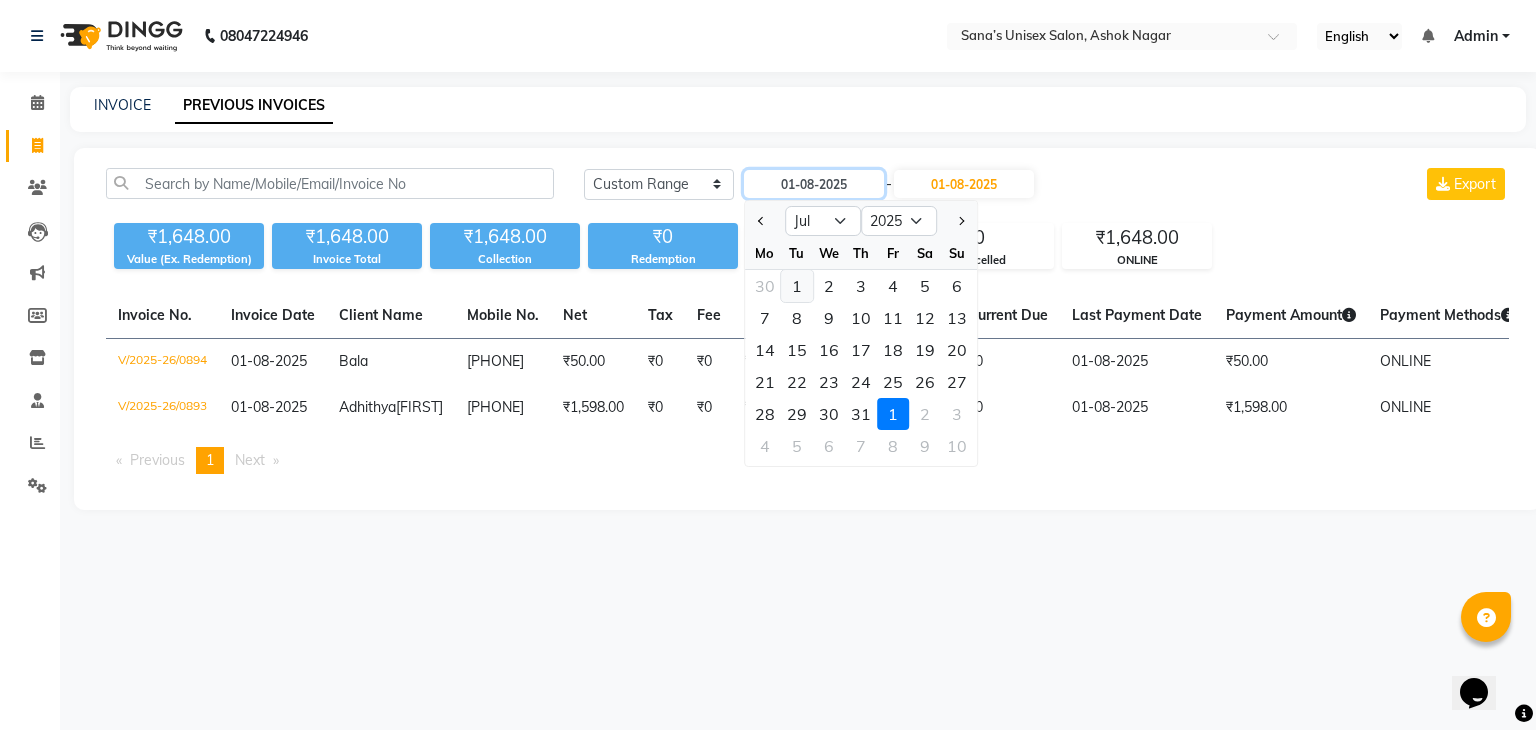 type on "01-07-2025" 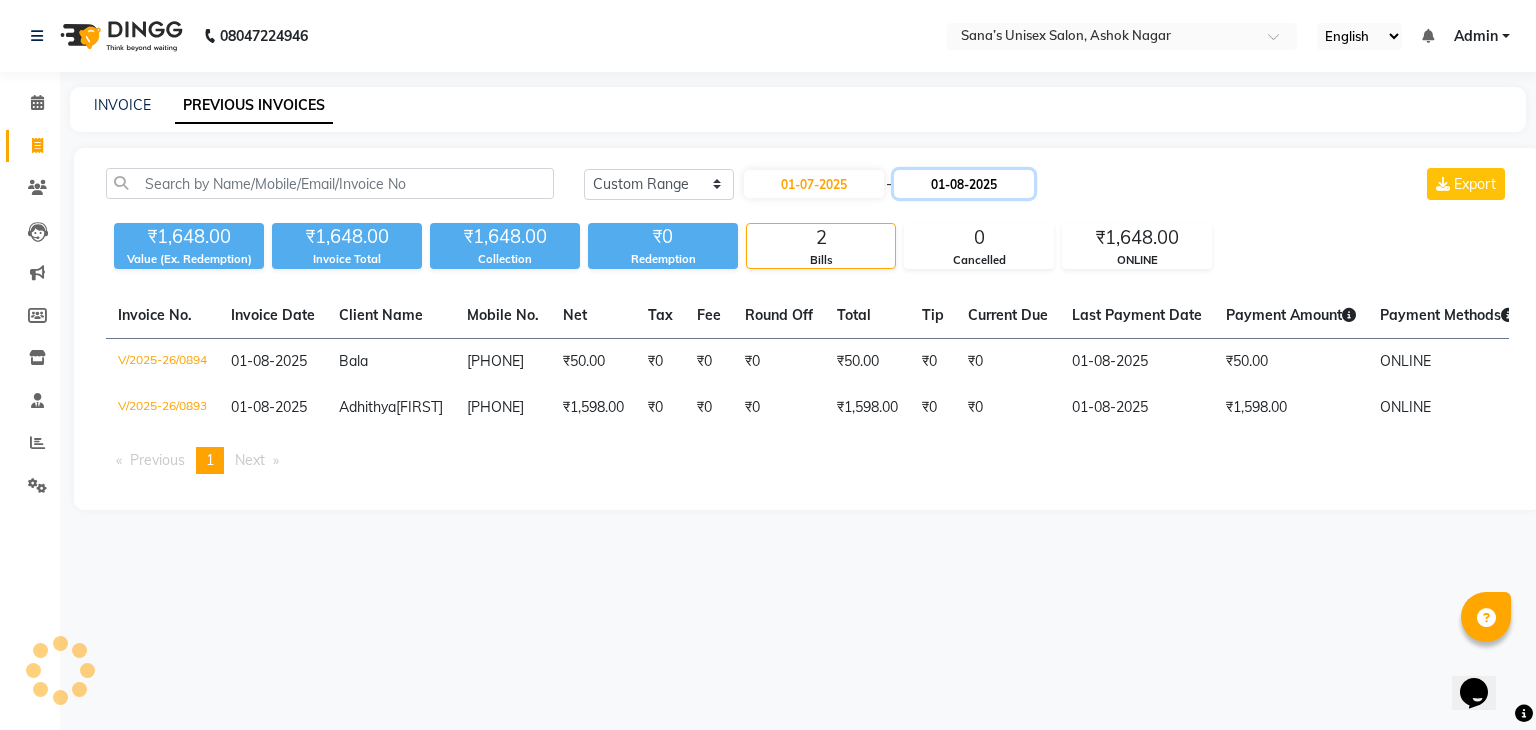 click on "01-08-2025" 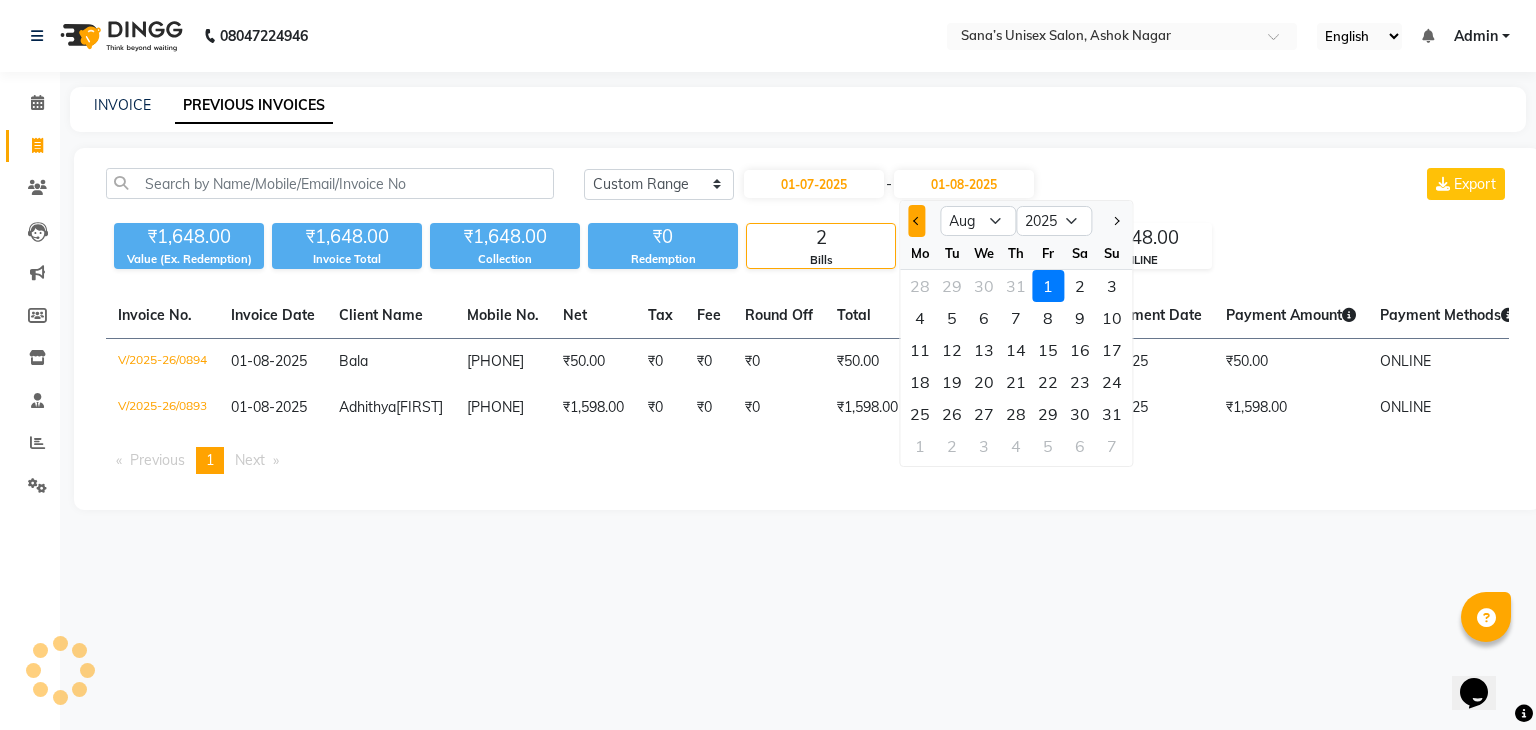click 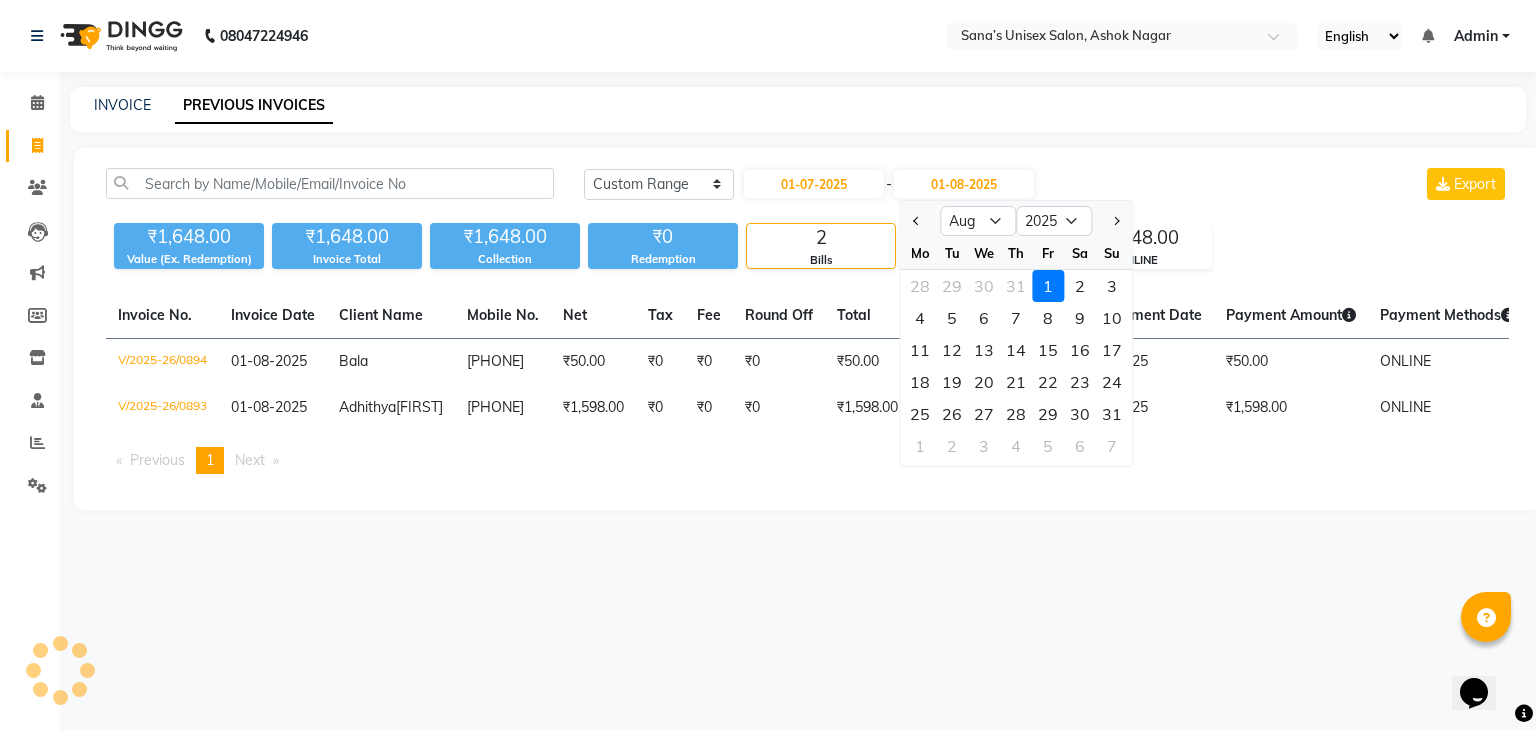 select on "7" 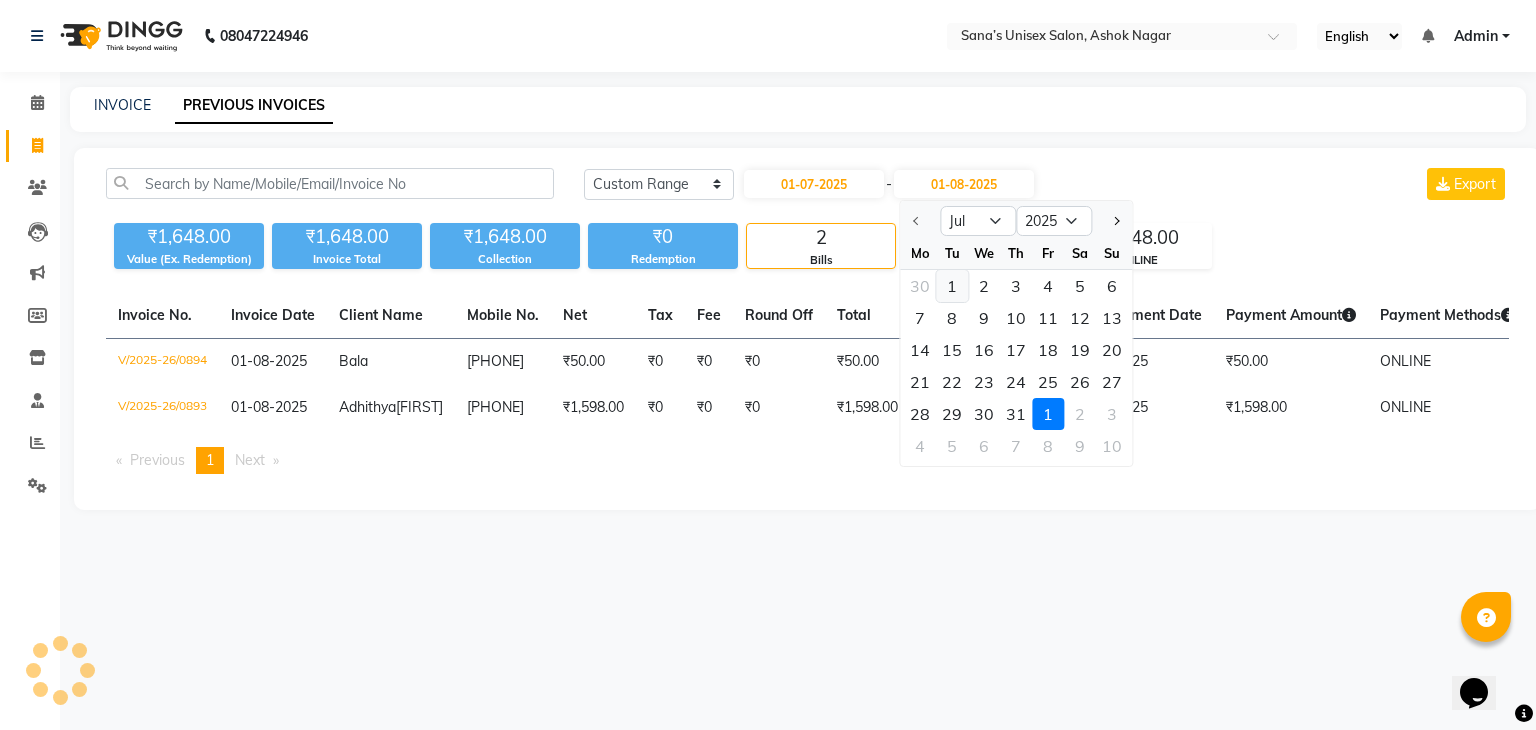 click on "1" 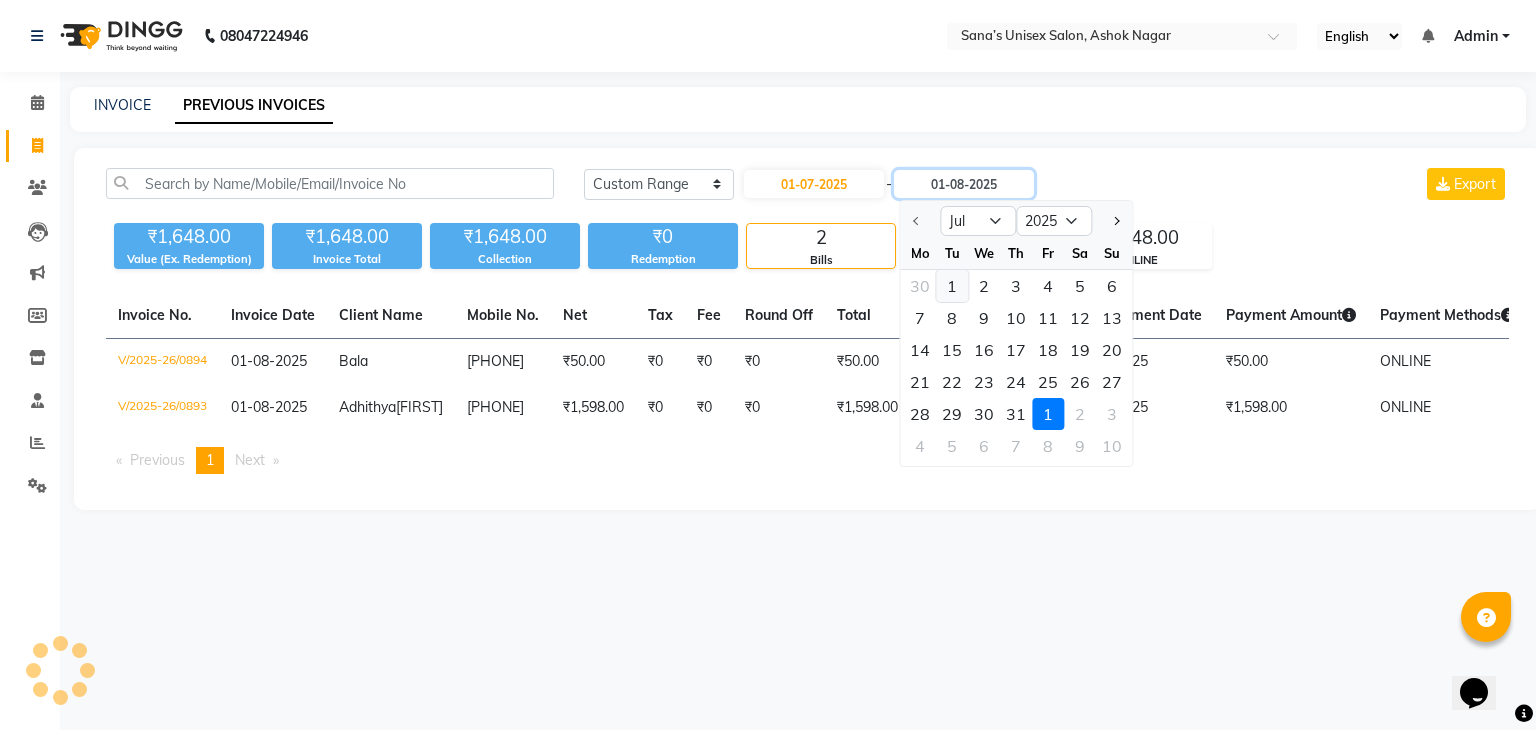 type on "01-07-2025" 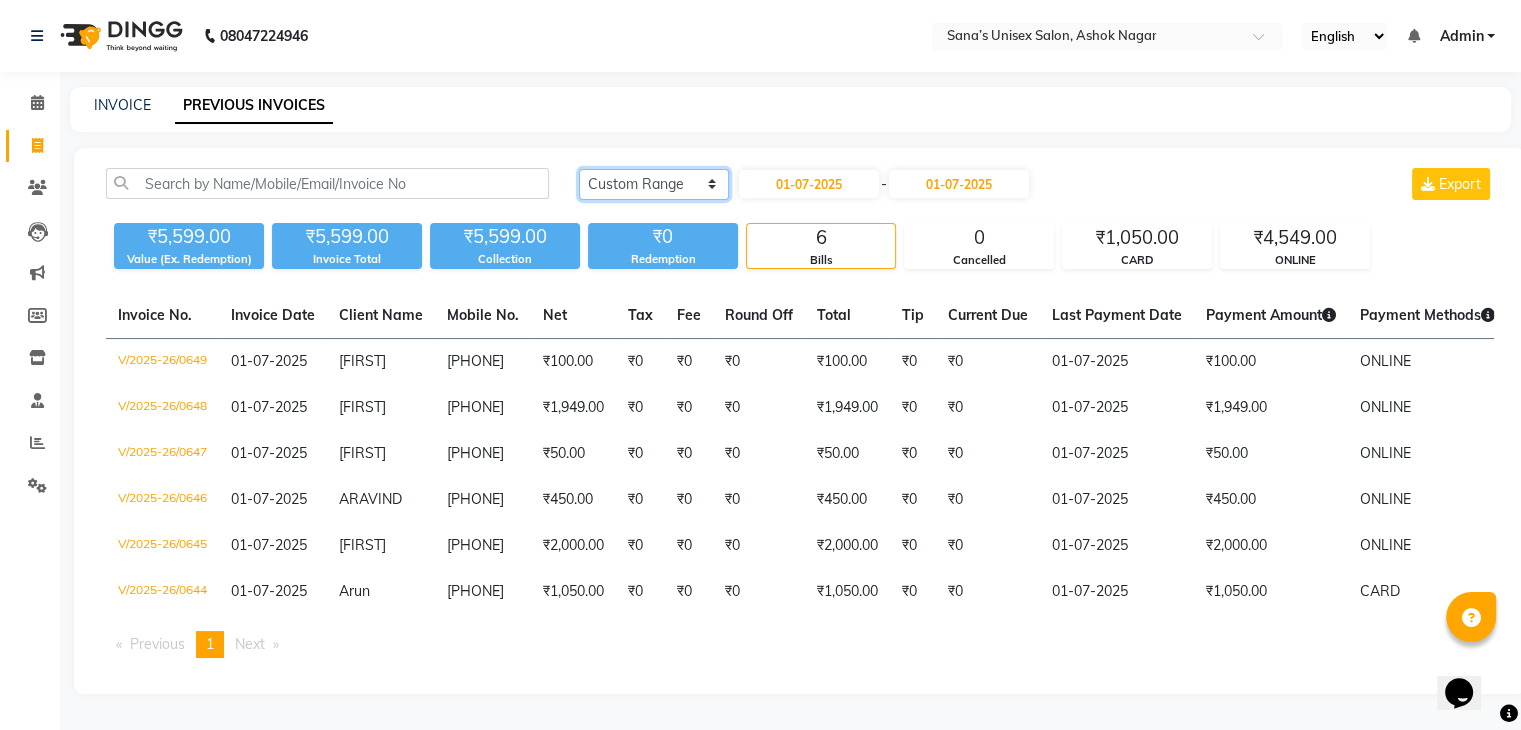 click on "Today Yesterday Custom Range" 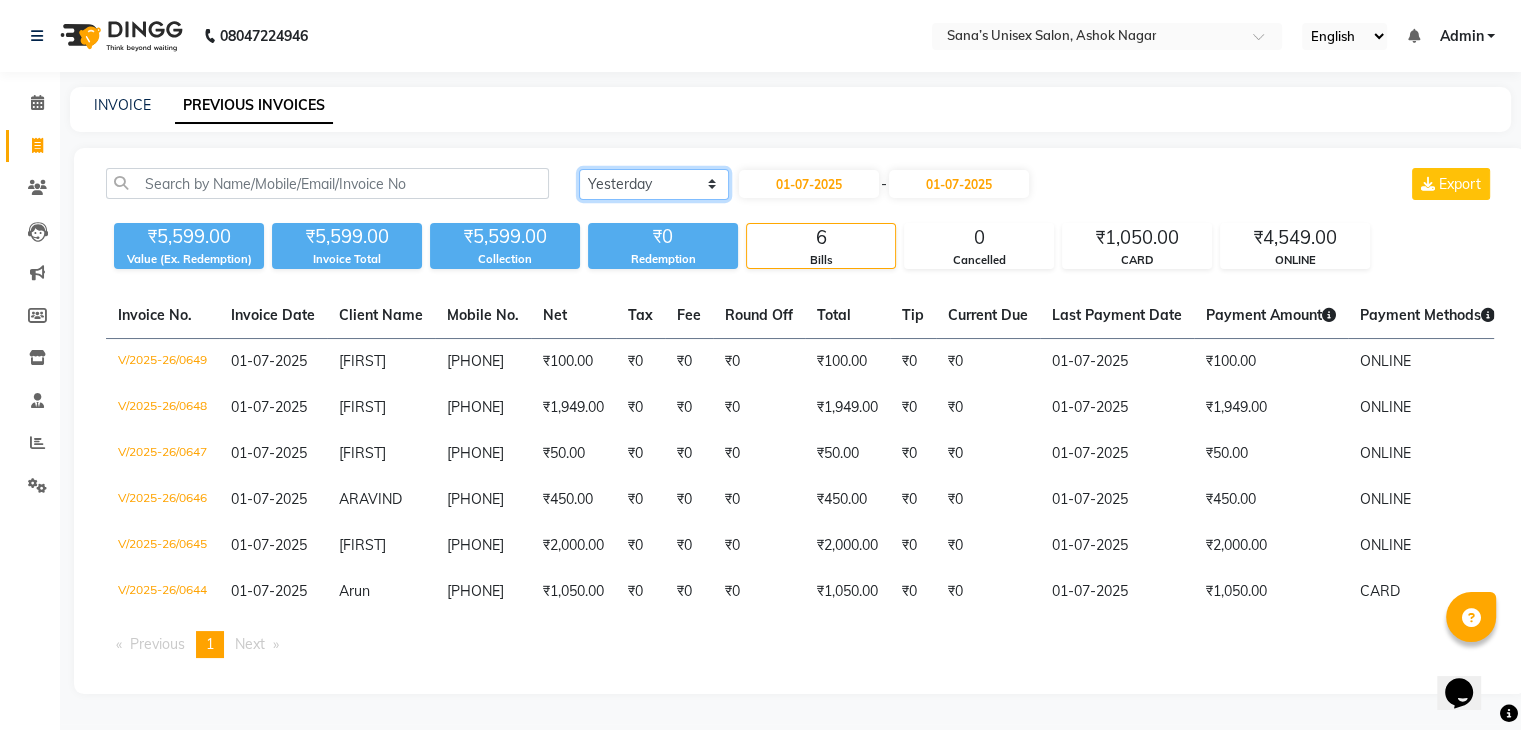 click on "Today Yesterday Custom Range" 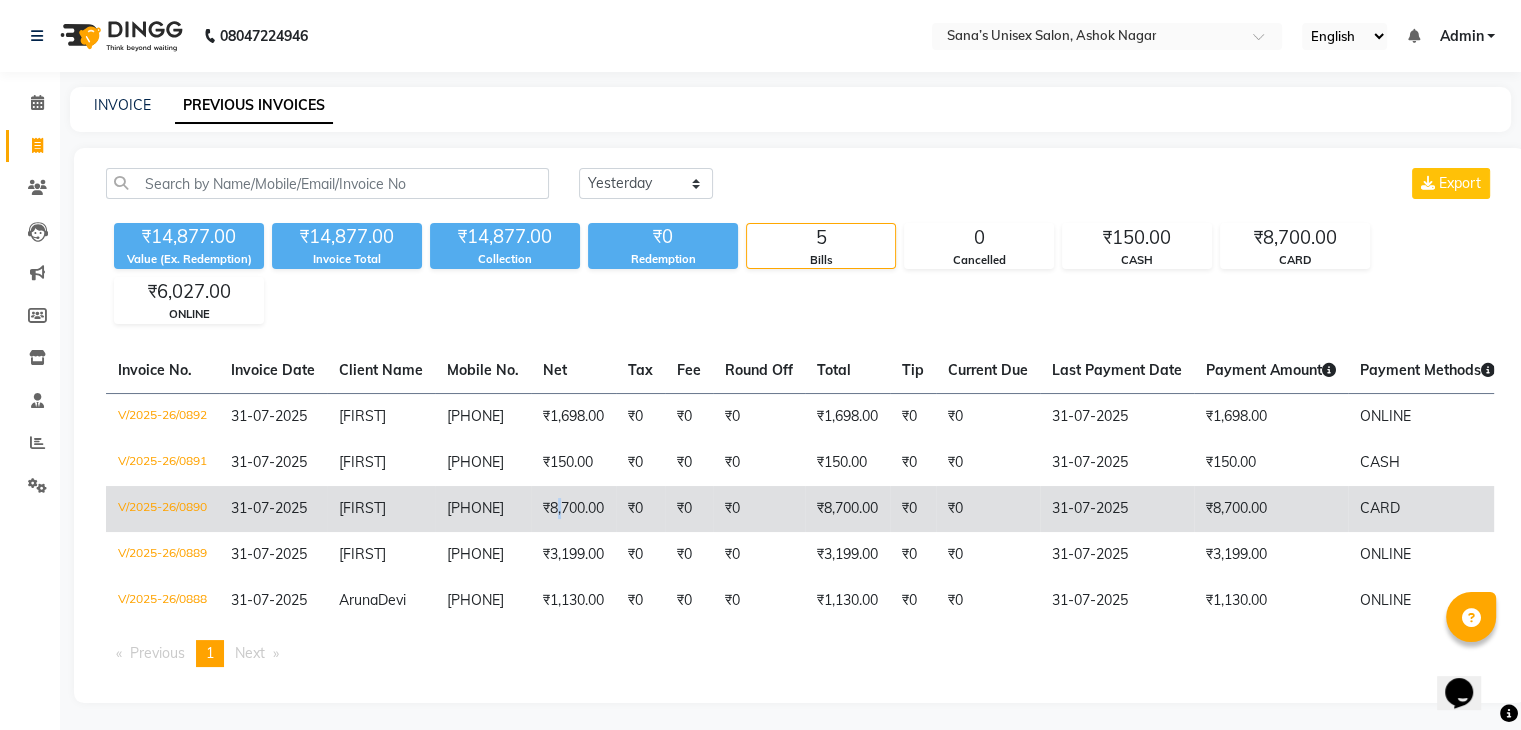 click on "₹8,700.00" 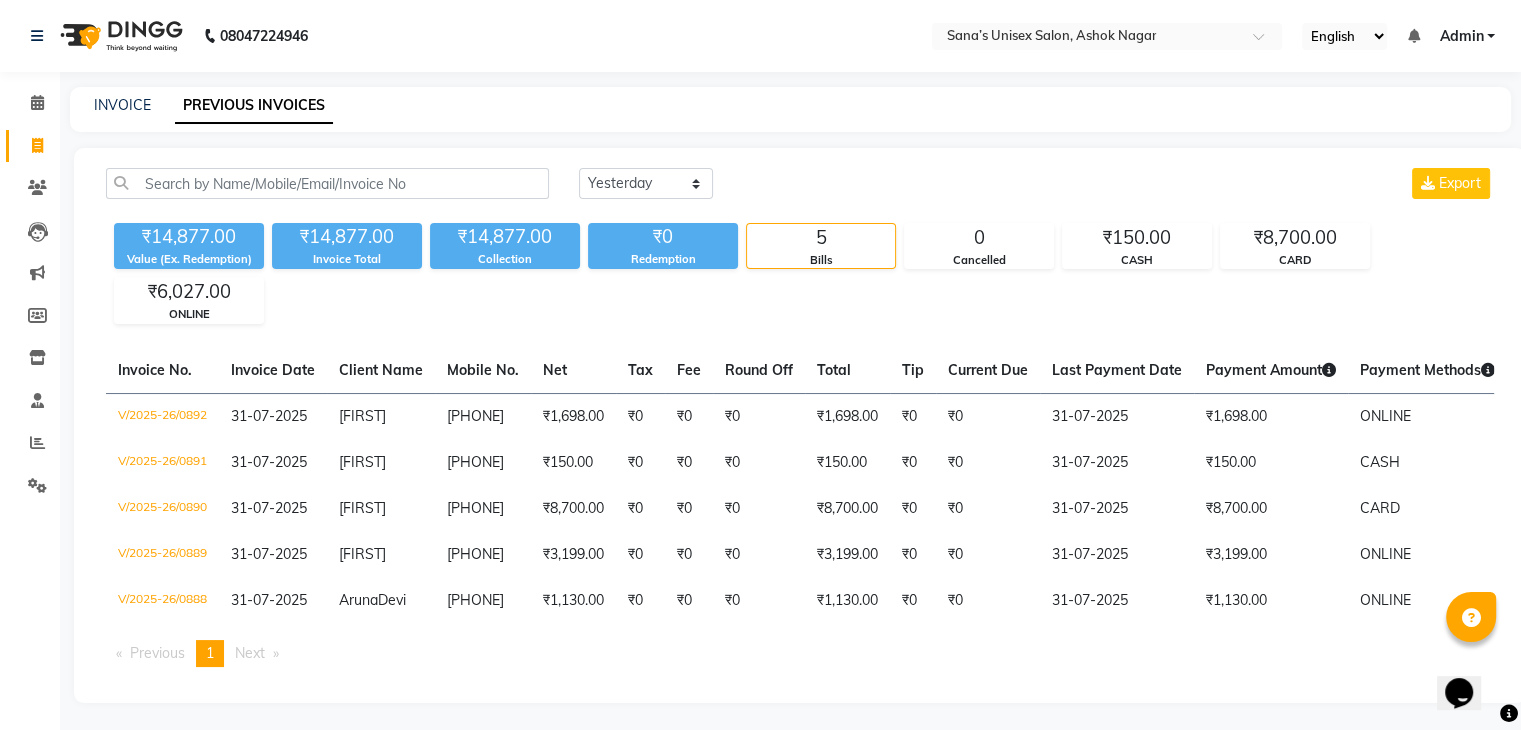 click on "Previous  page  1 / 1  You're on page  1  Next  page" at bounding box center [800, 653] 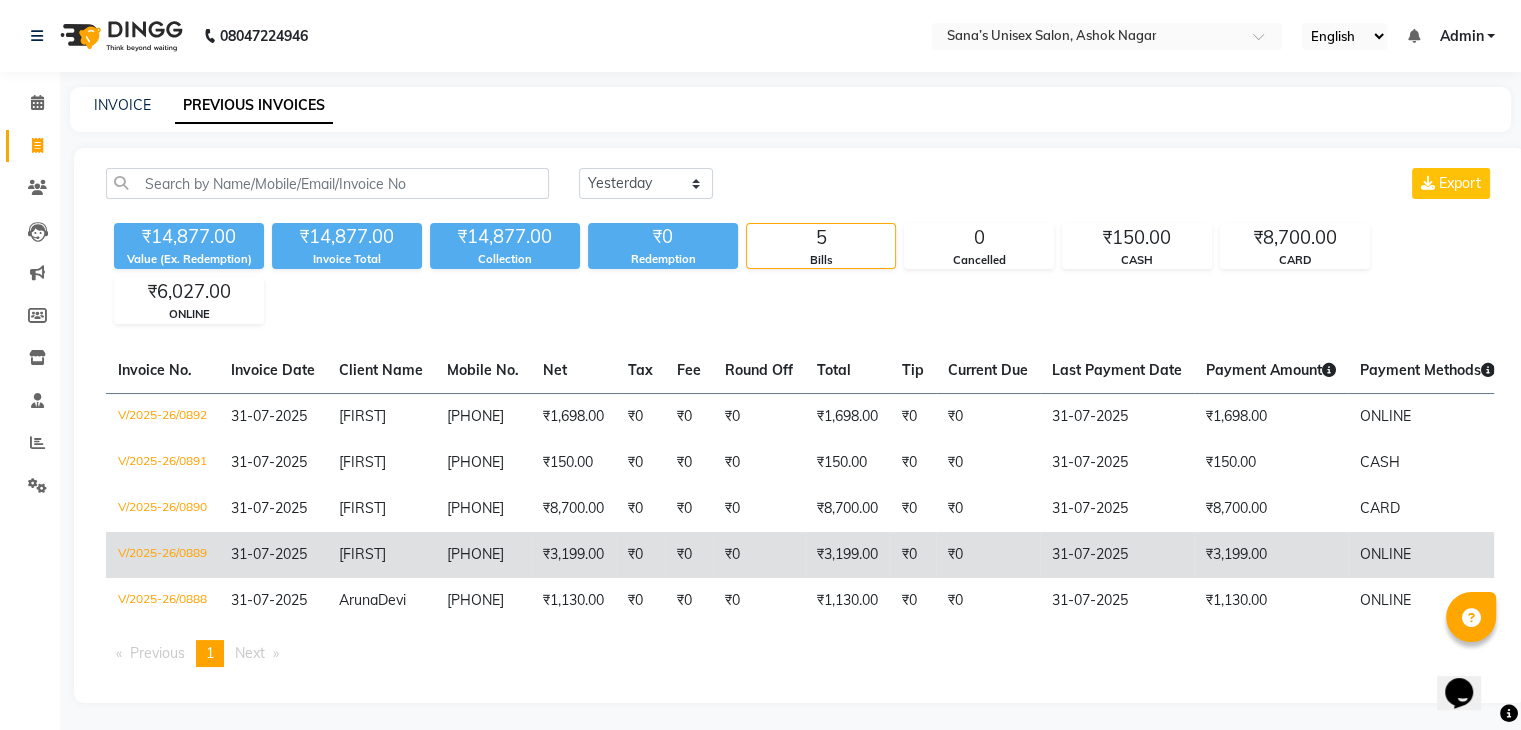 click on "₹0" 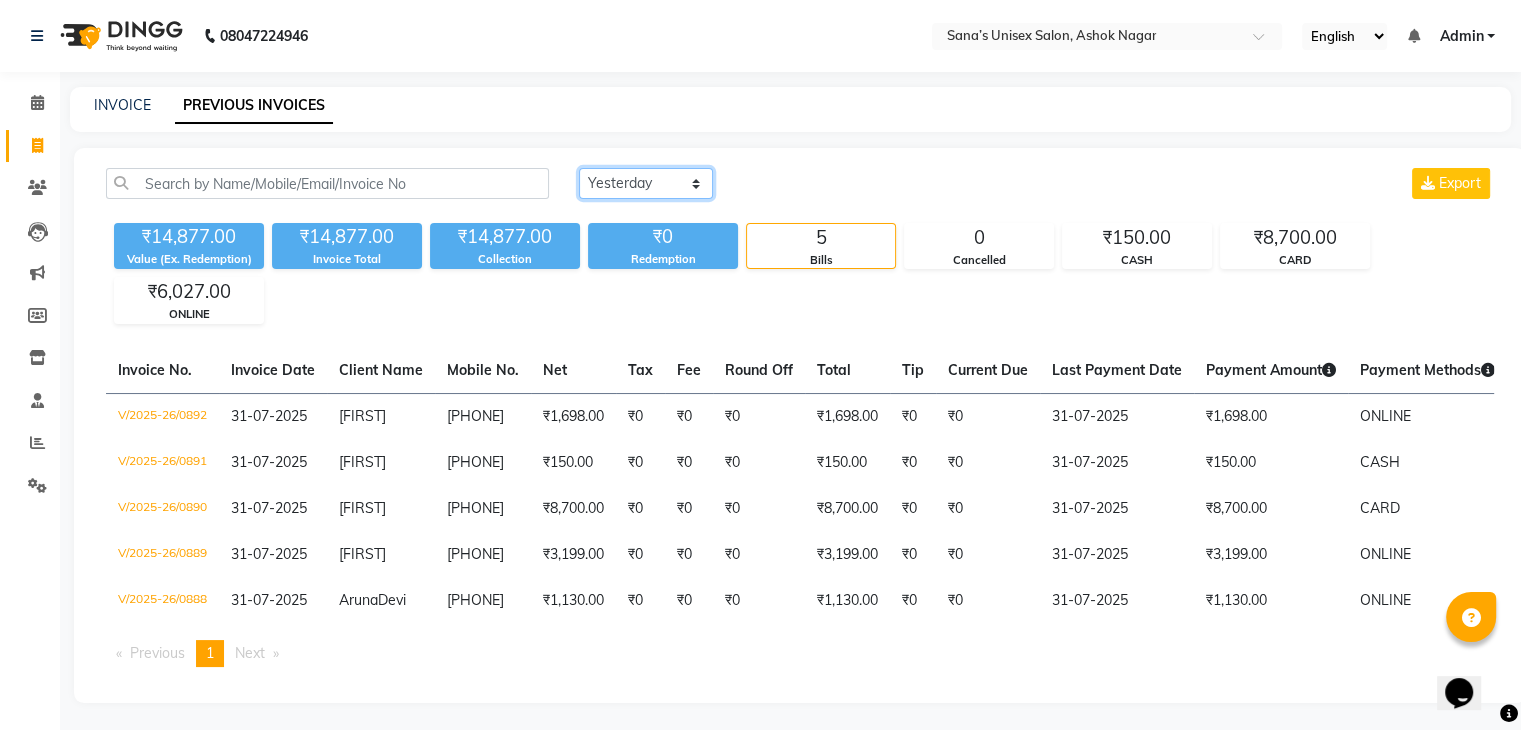 click on "Today Yesterday Custom Range" 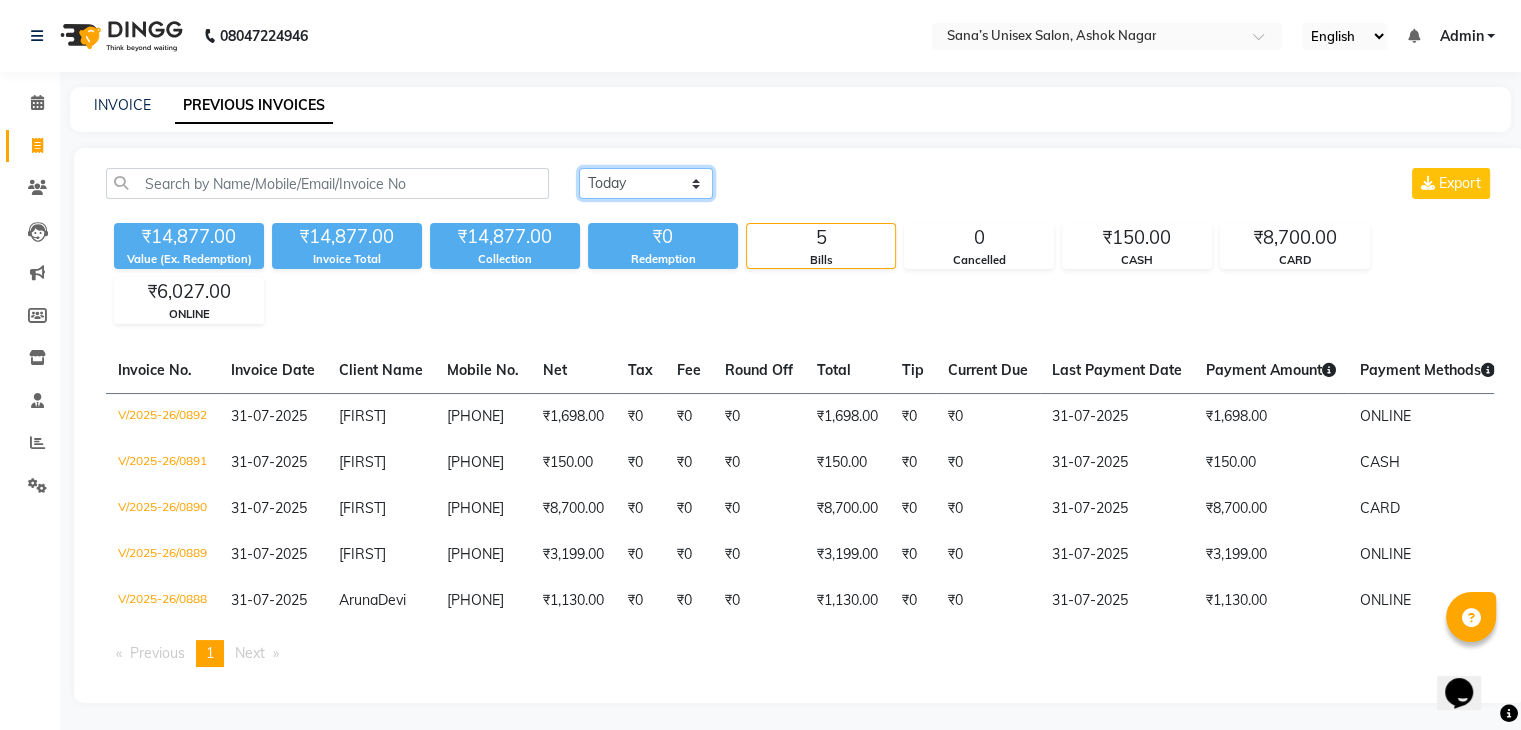 click on "Today Yesterday Custom Range" 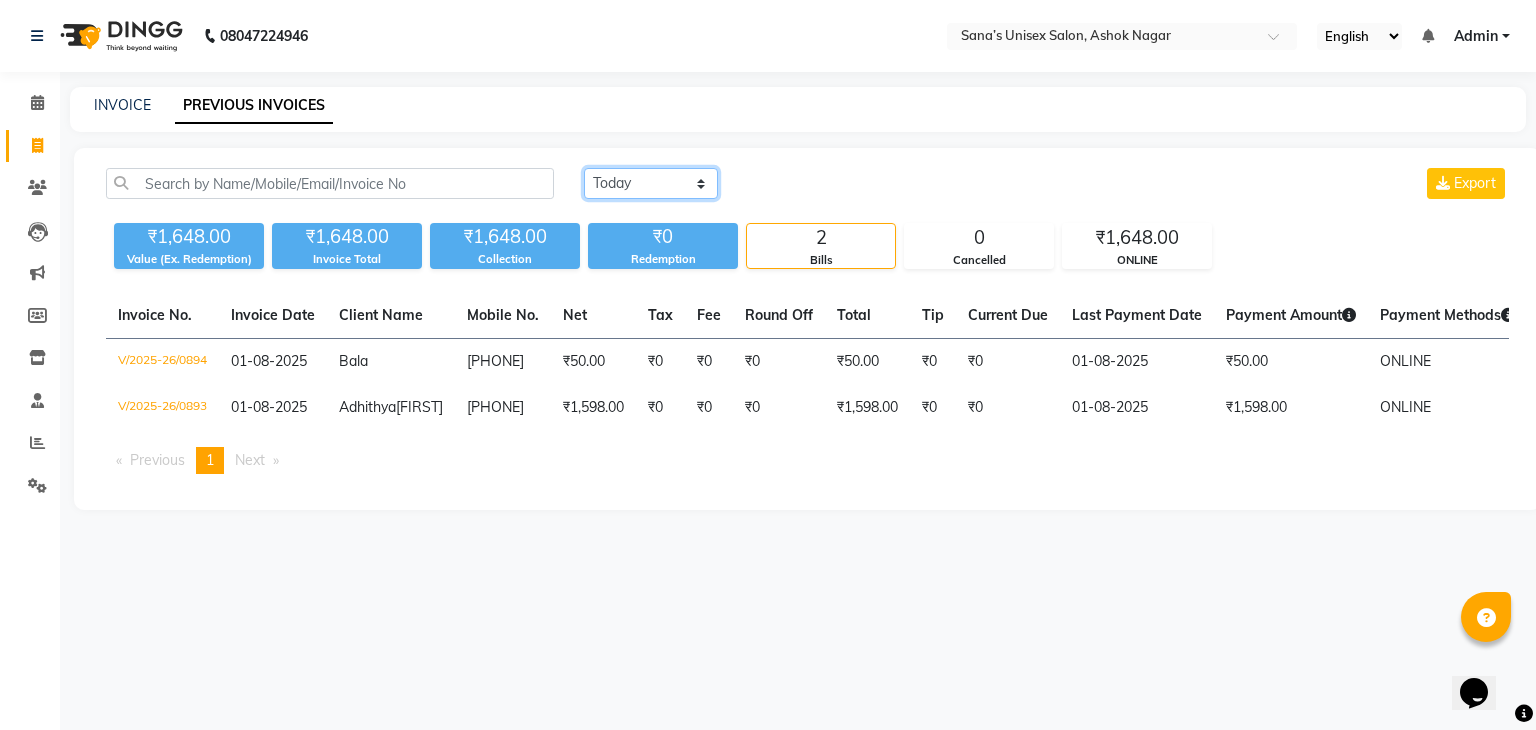 click on "Today Yesterday Custom Range" 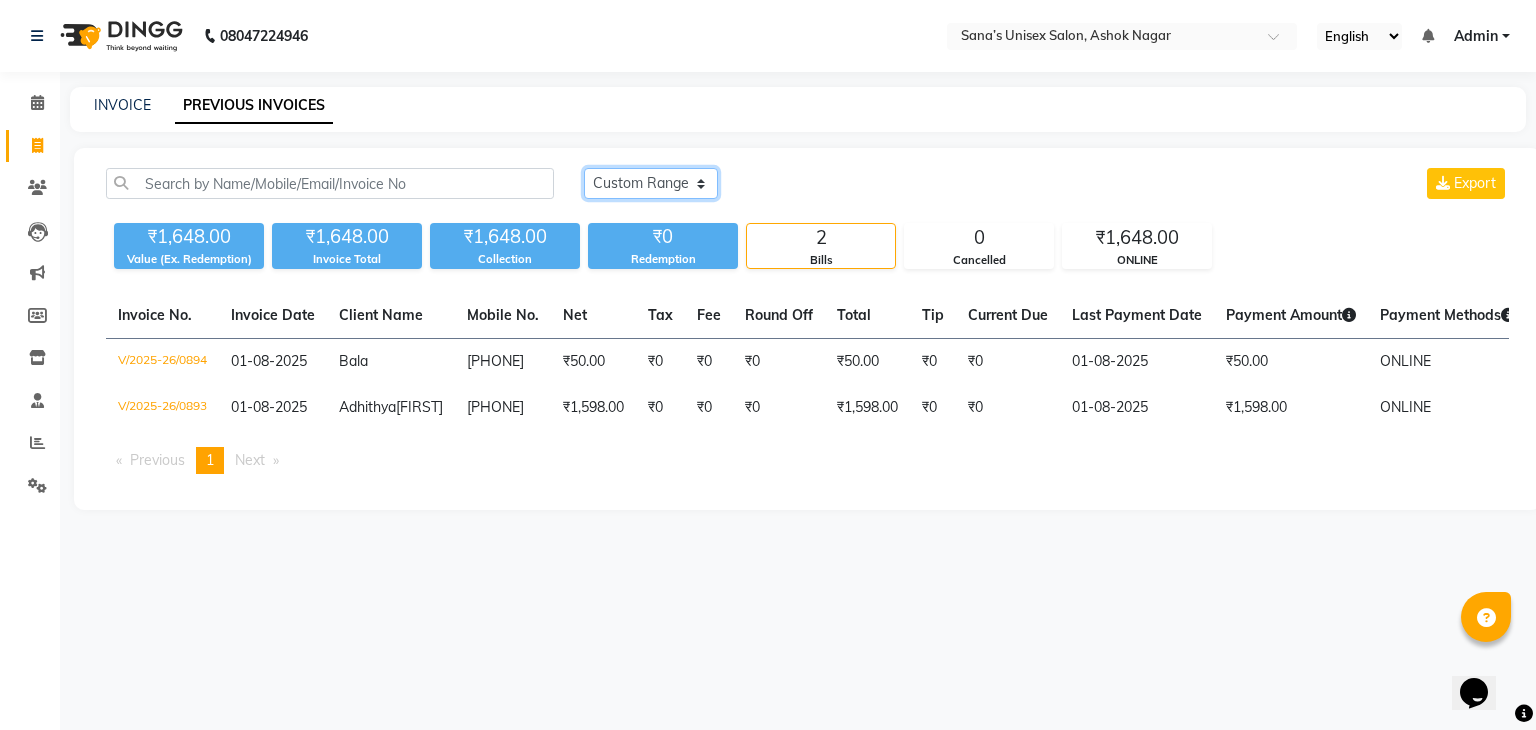 click on "Today Yesterday Custom Range" 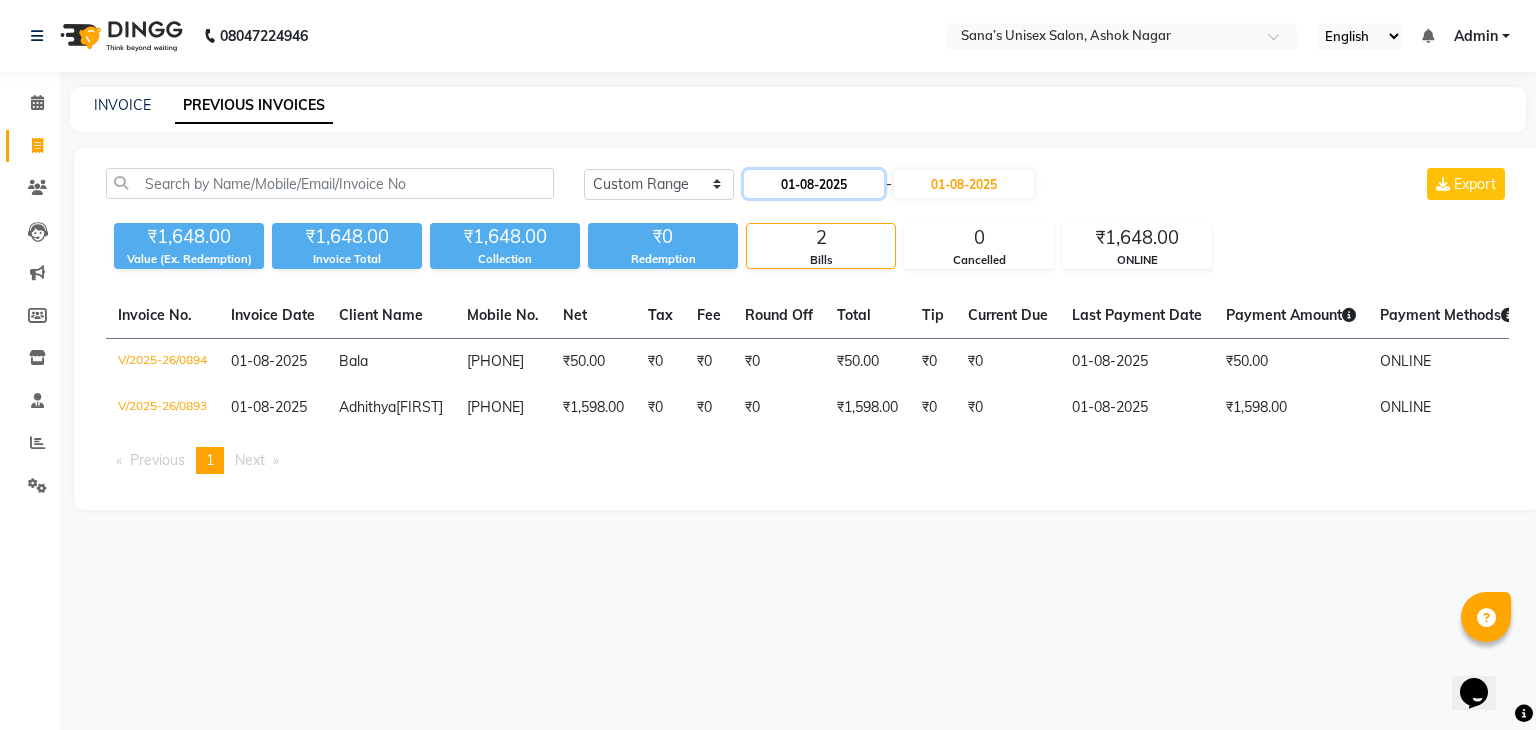 click on "01-08-2025" 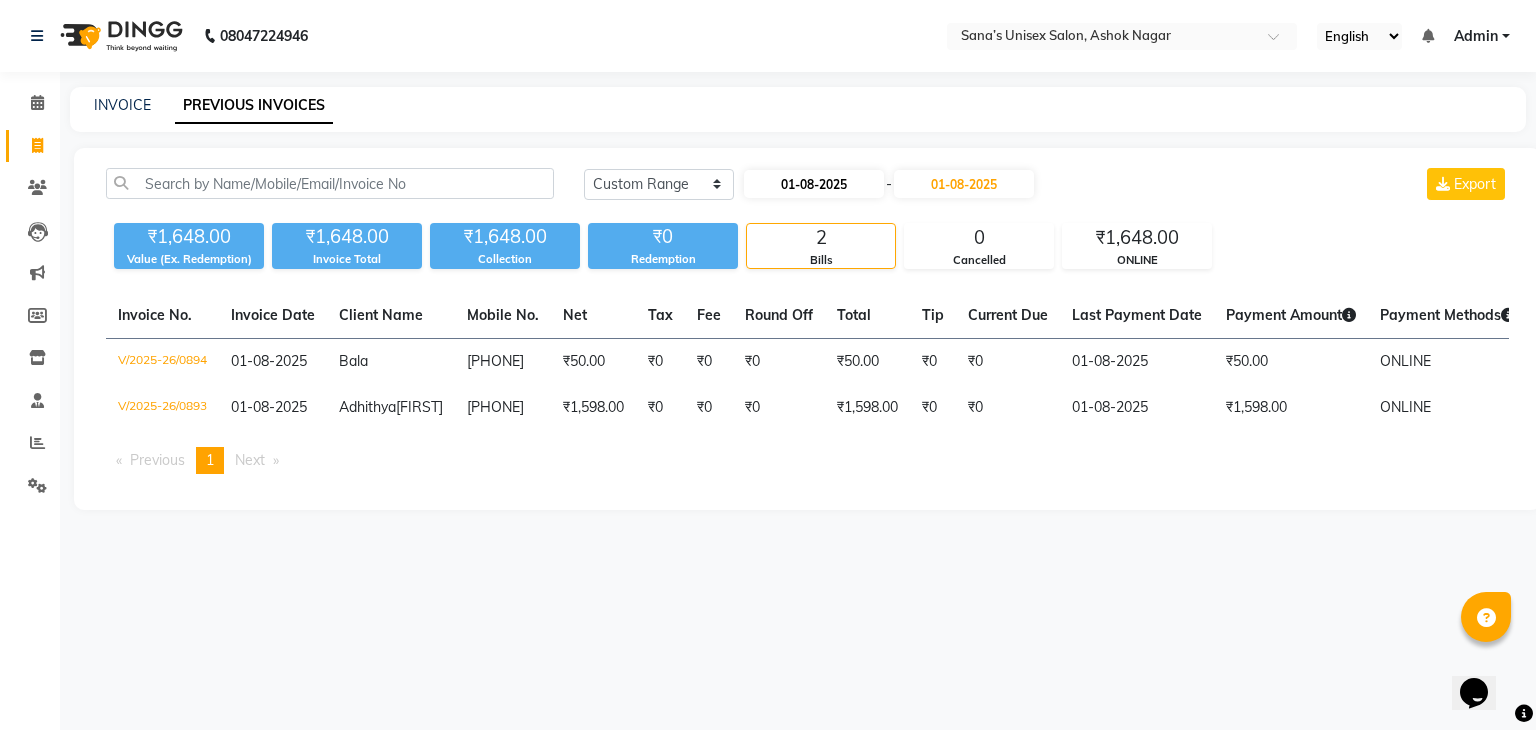 select on "8" 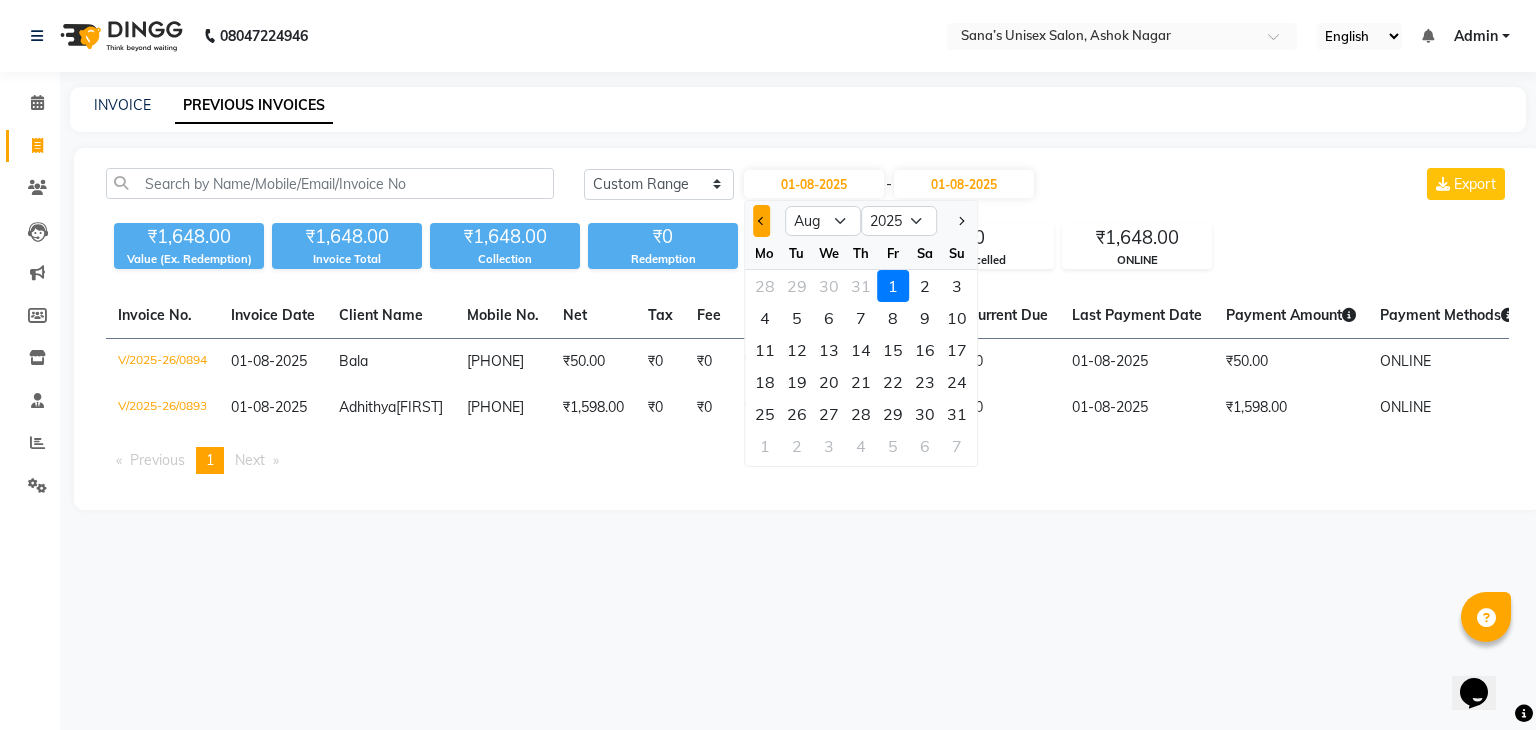 click 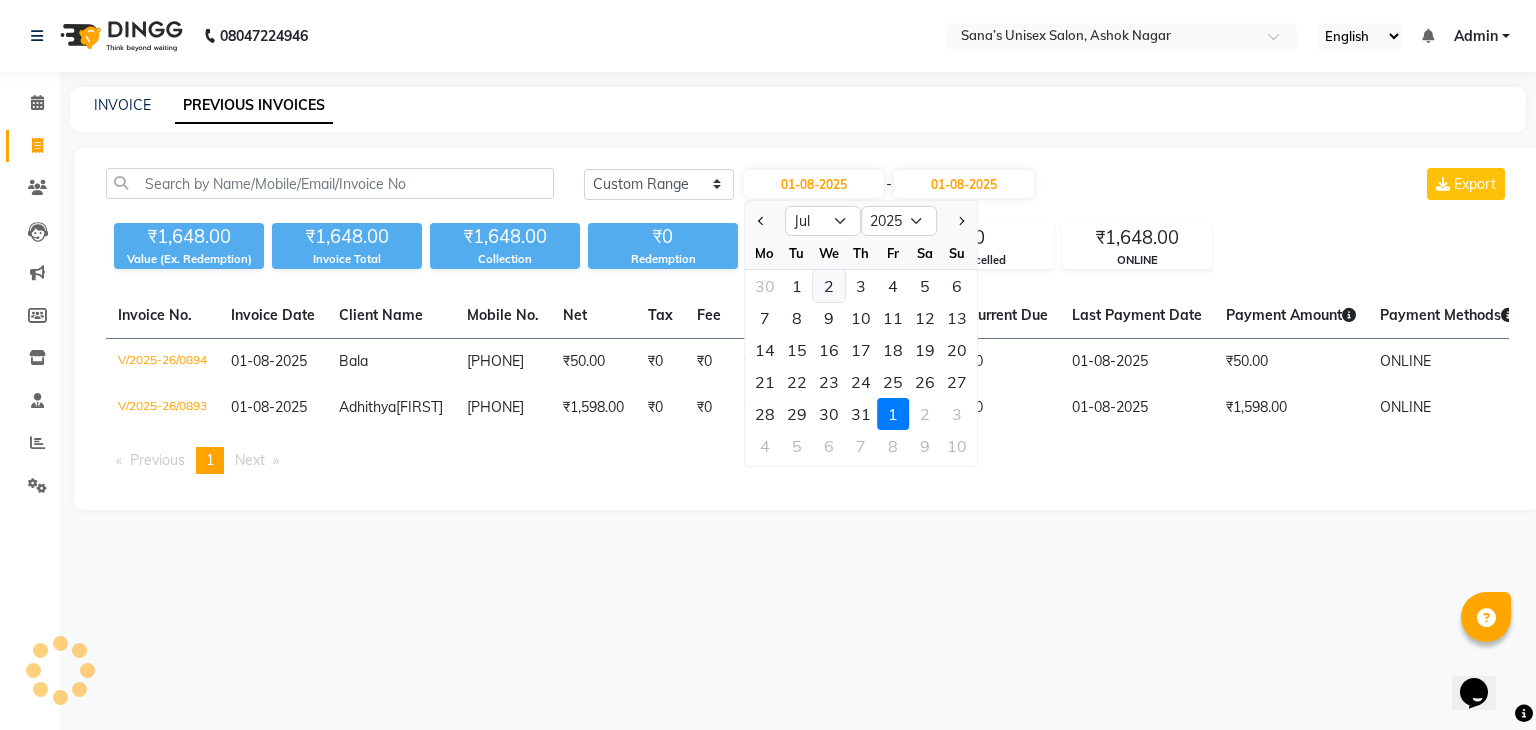 click on "2" 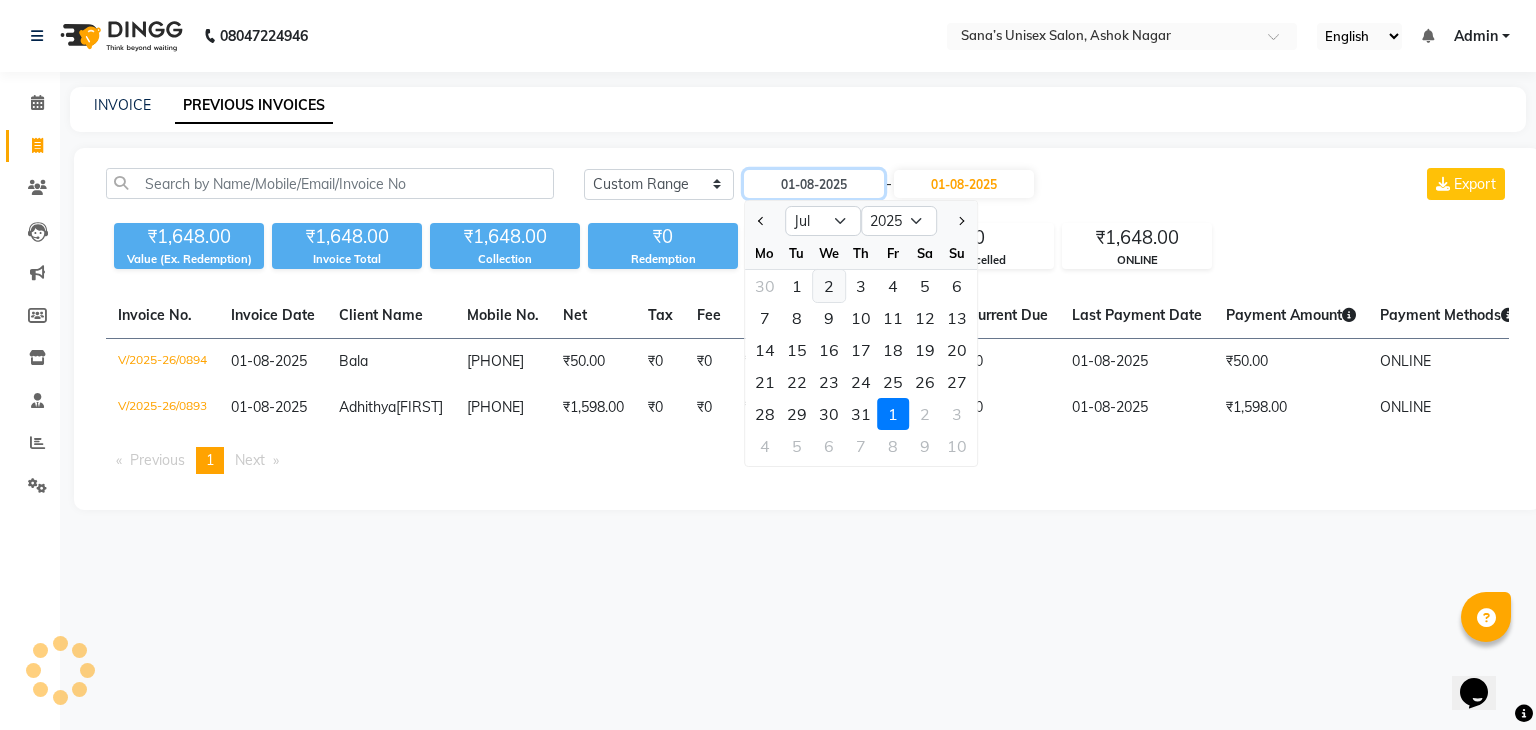 type on "02-07-2025" 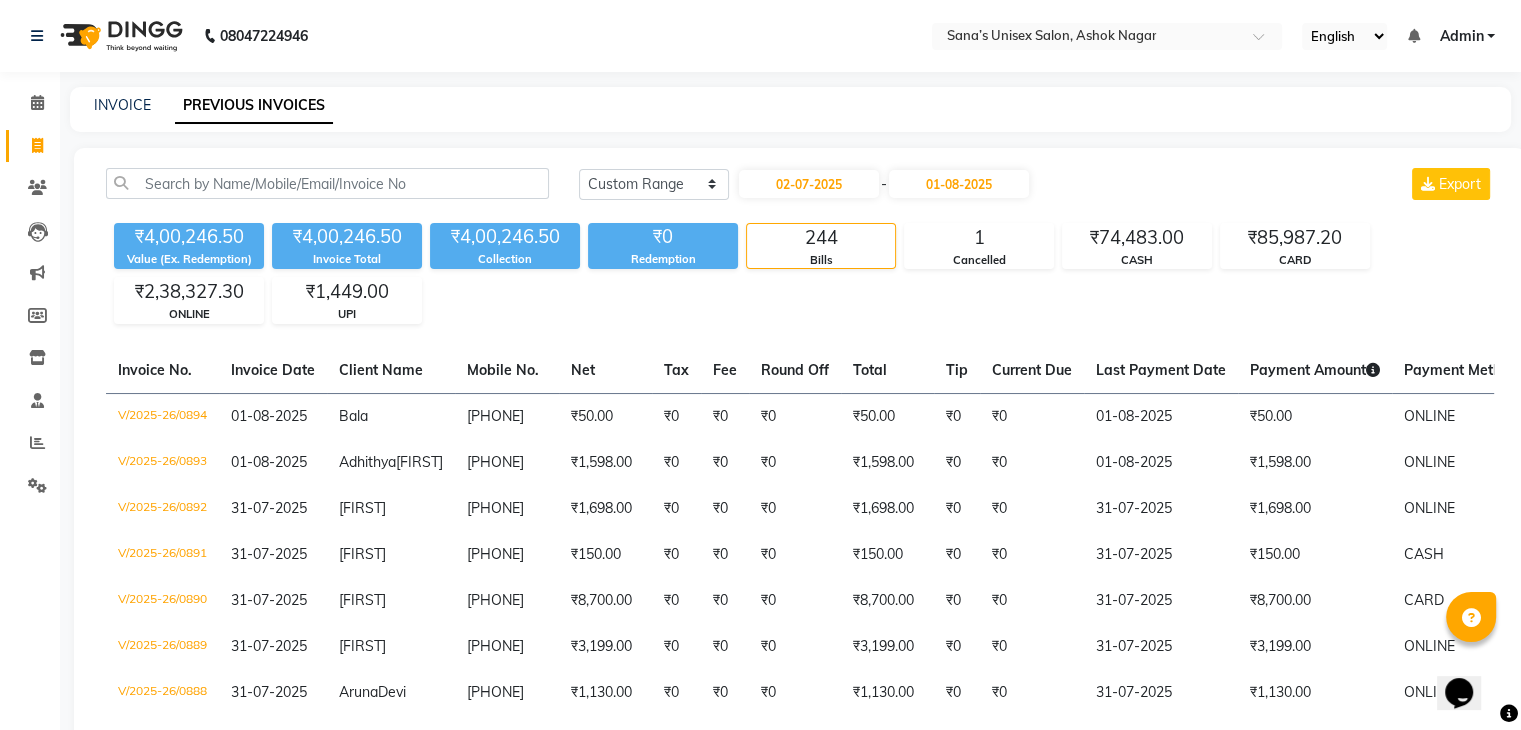 click on "Today Yesterday Custom Range 02-07-2025 - 01-08-2025 Export" 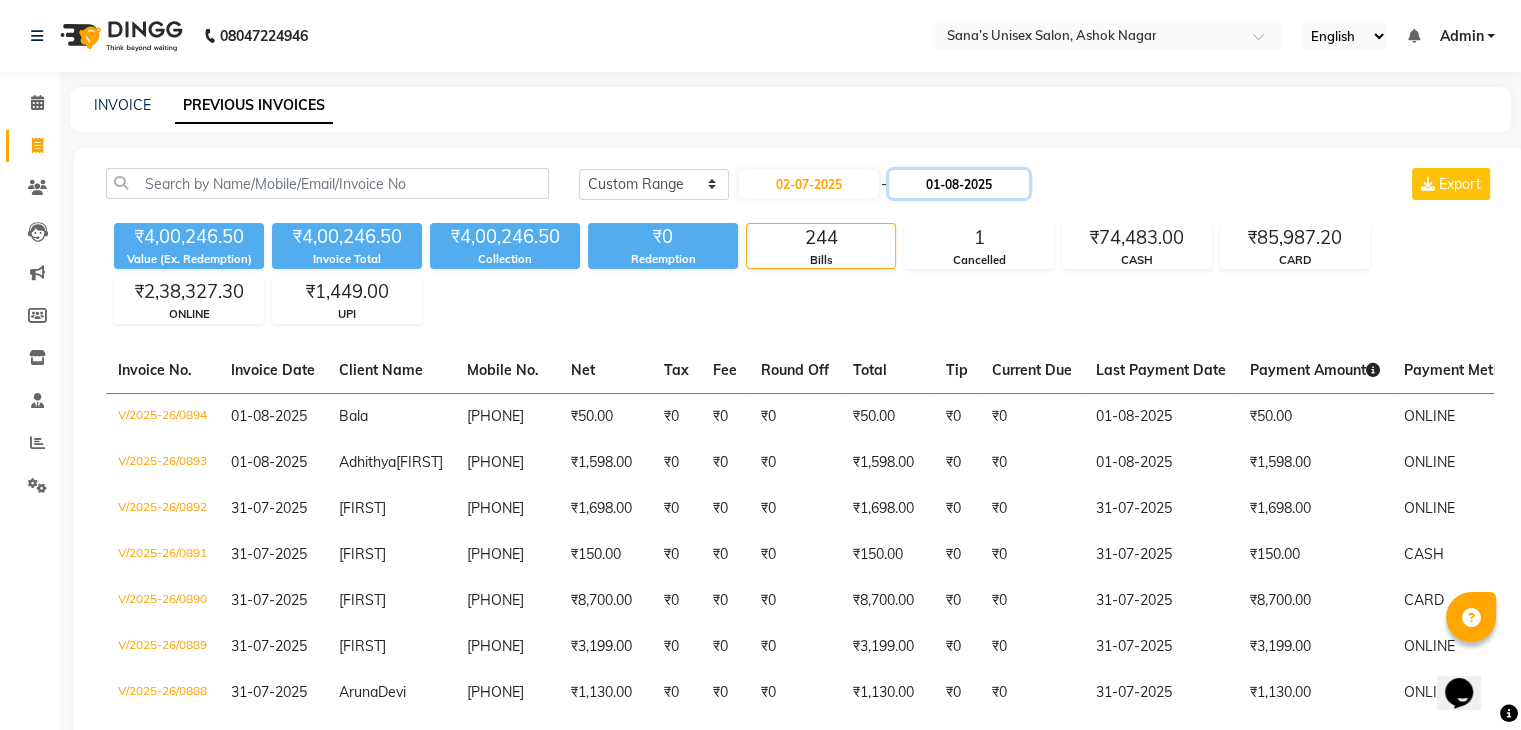 click on "01-08-2025" 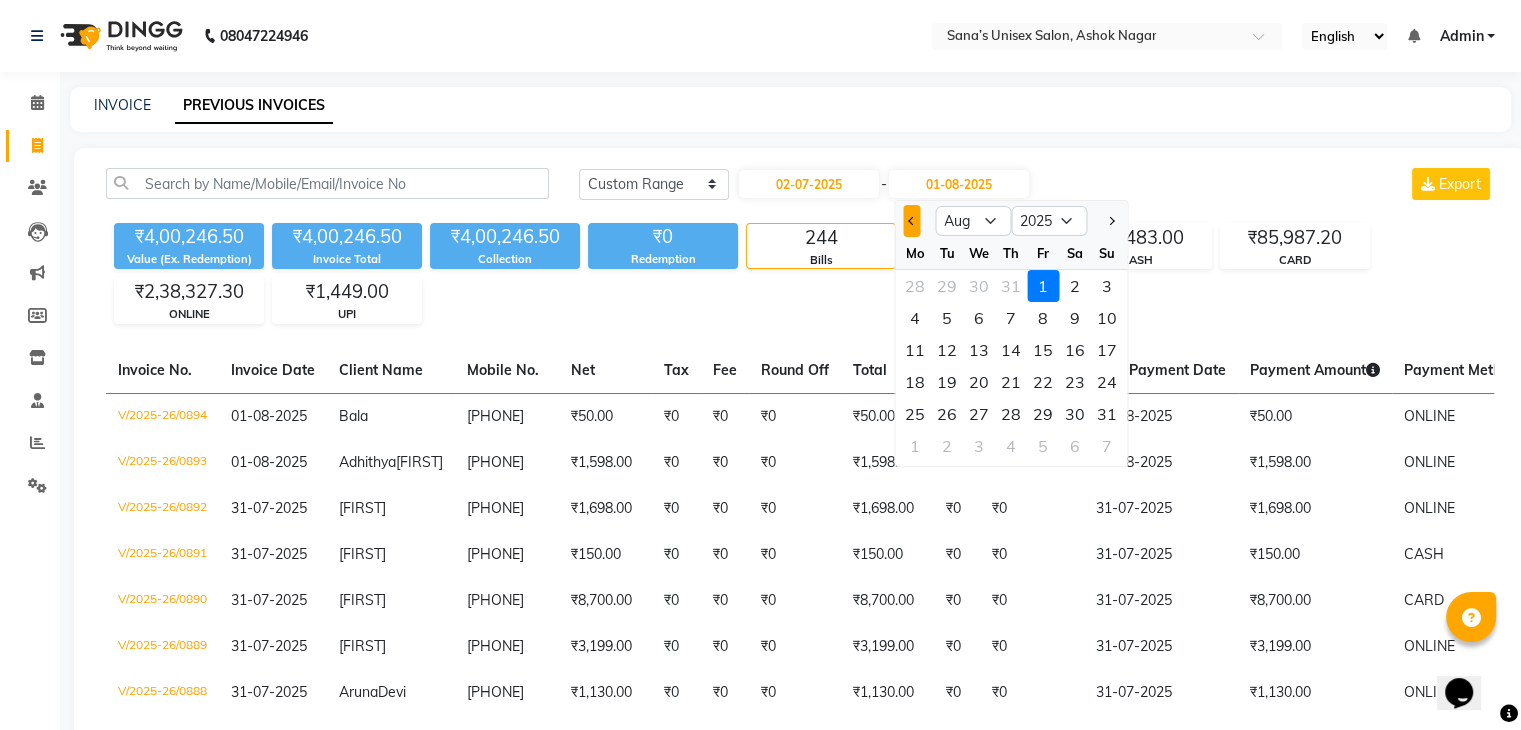 click 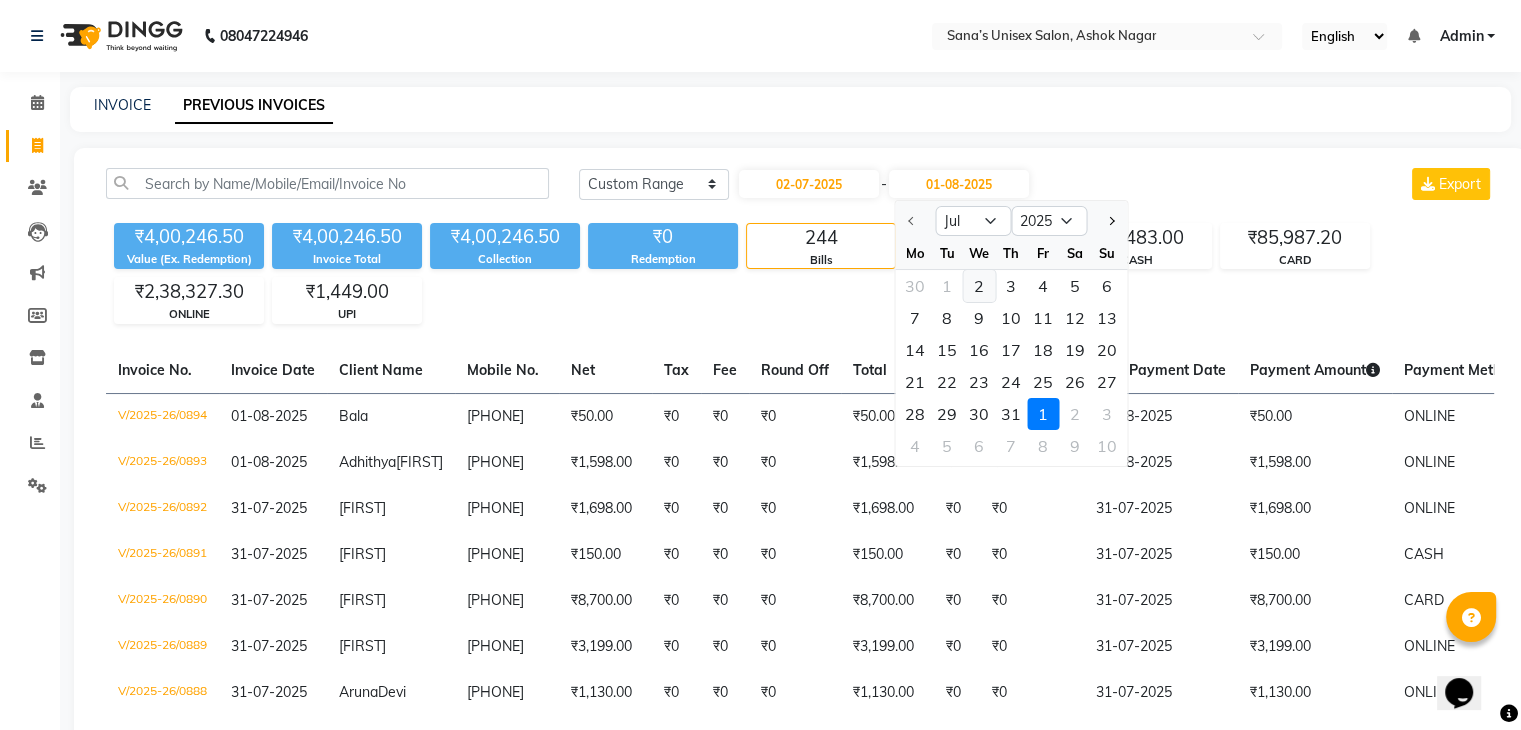 click on "2" 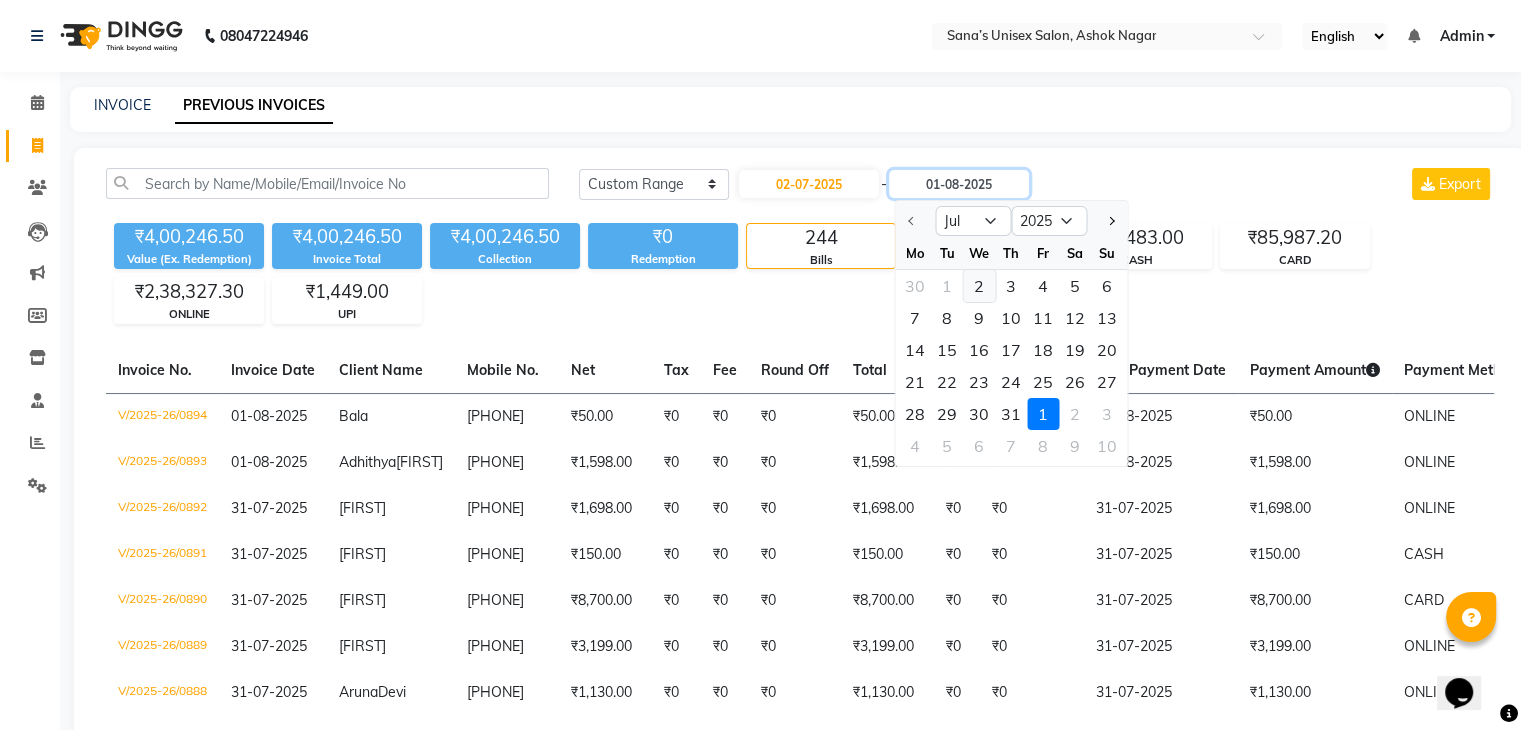 type on "02-07-2025" 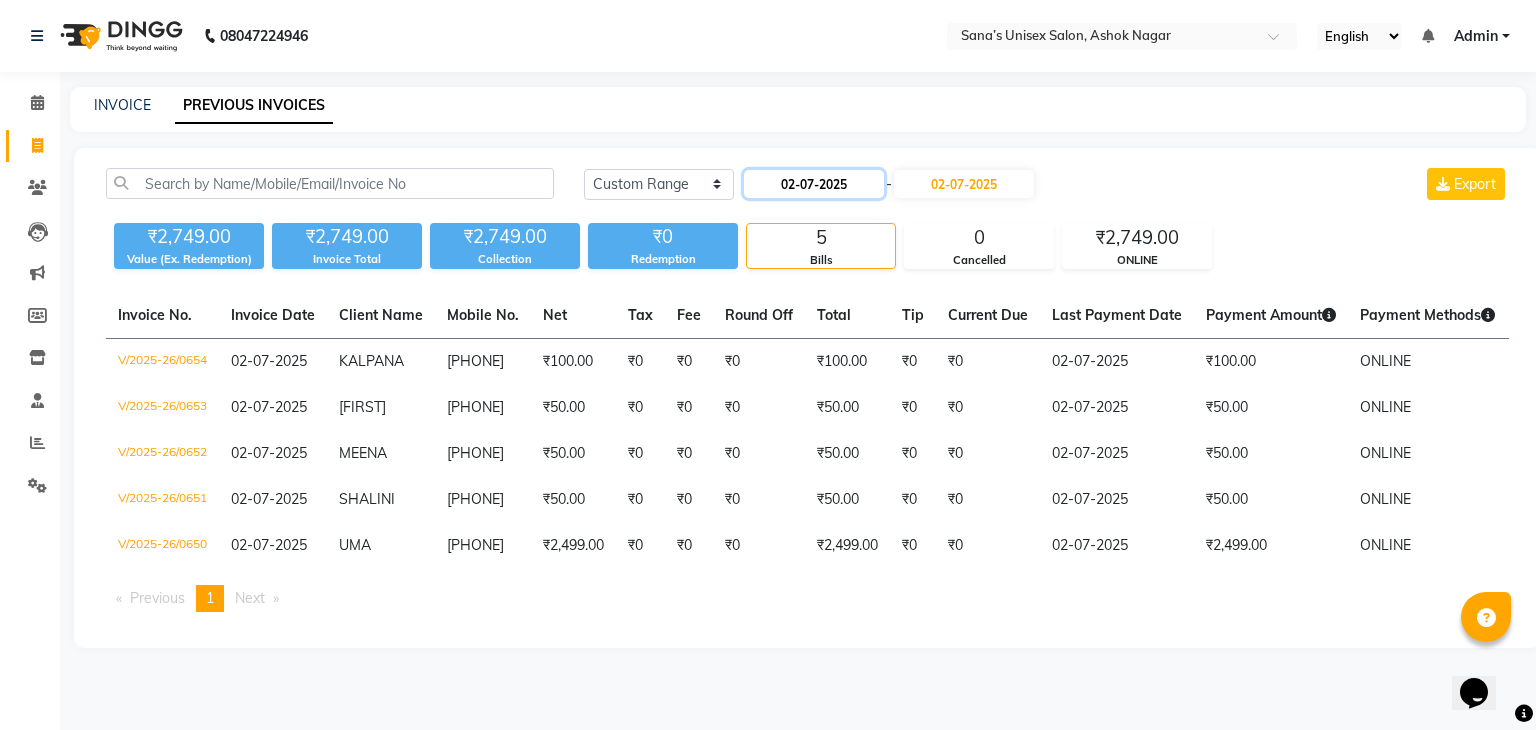 click on "02-07-2025" 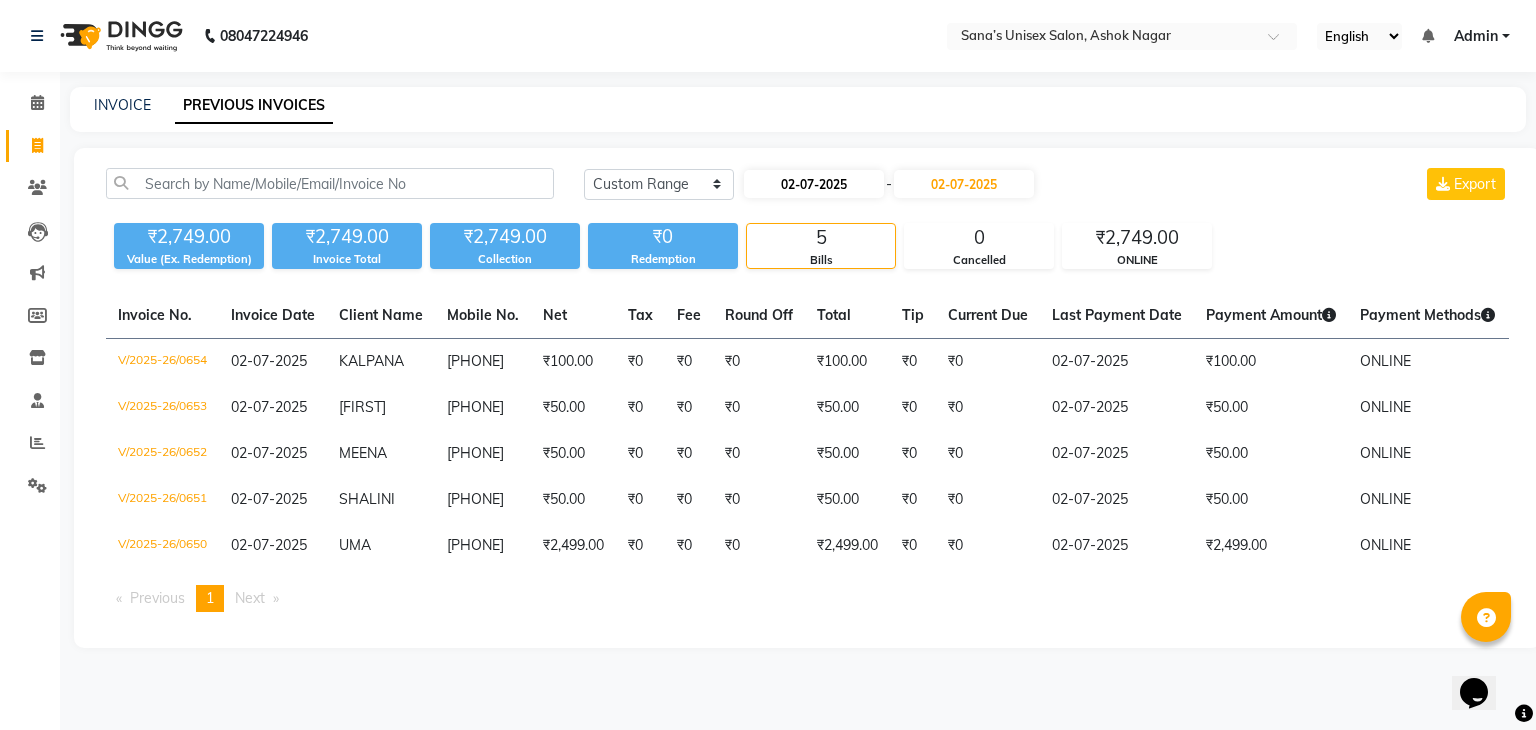 select on "7" 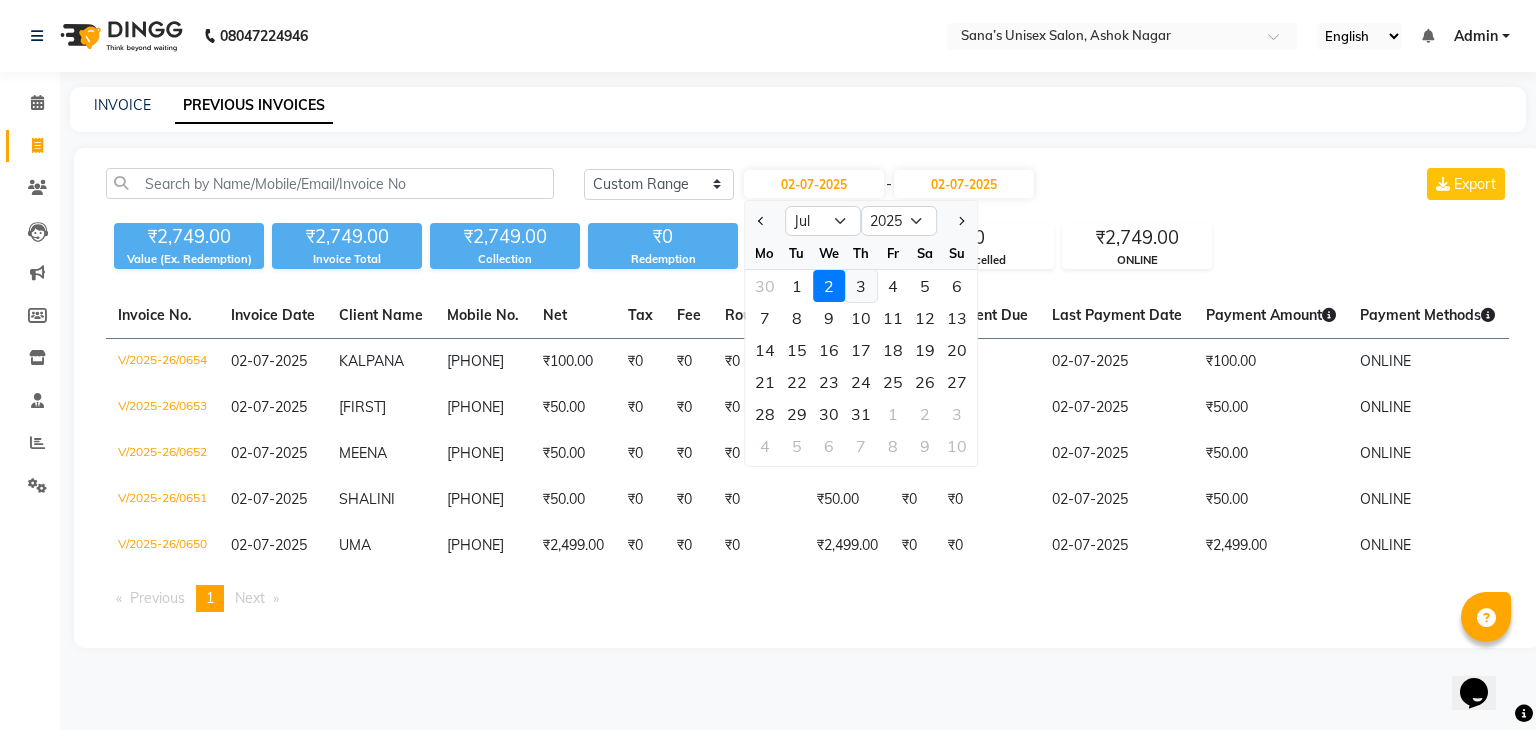 click on "3" 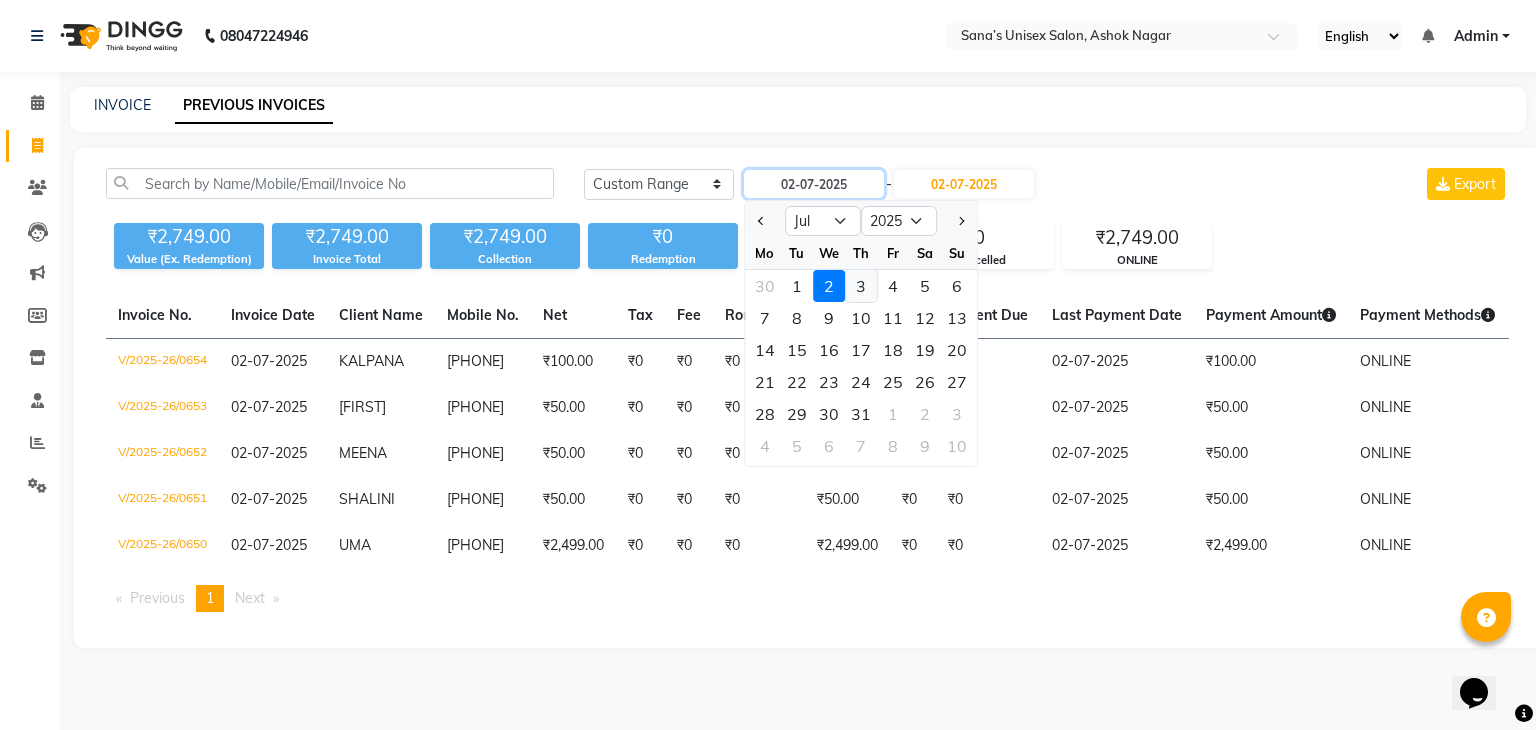 type on "03-07-2025" 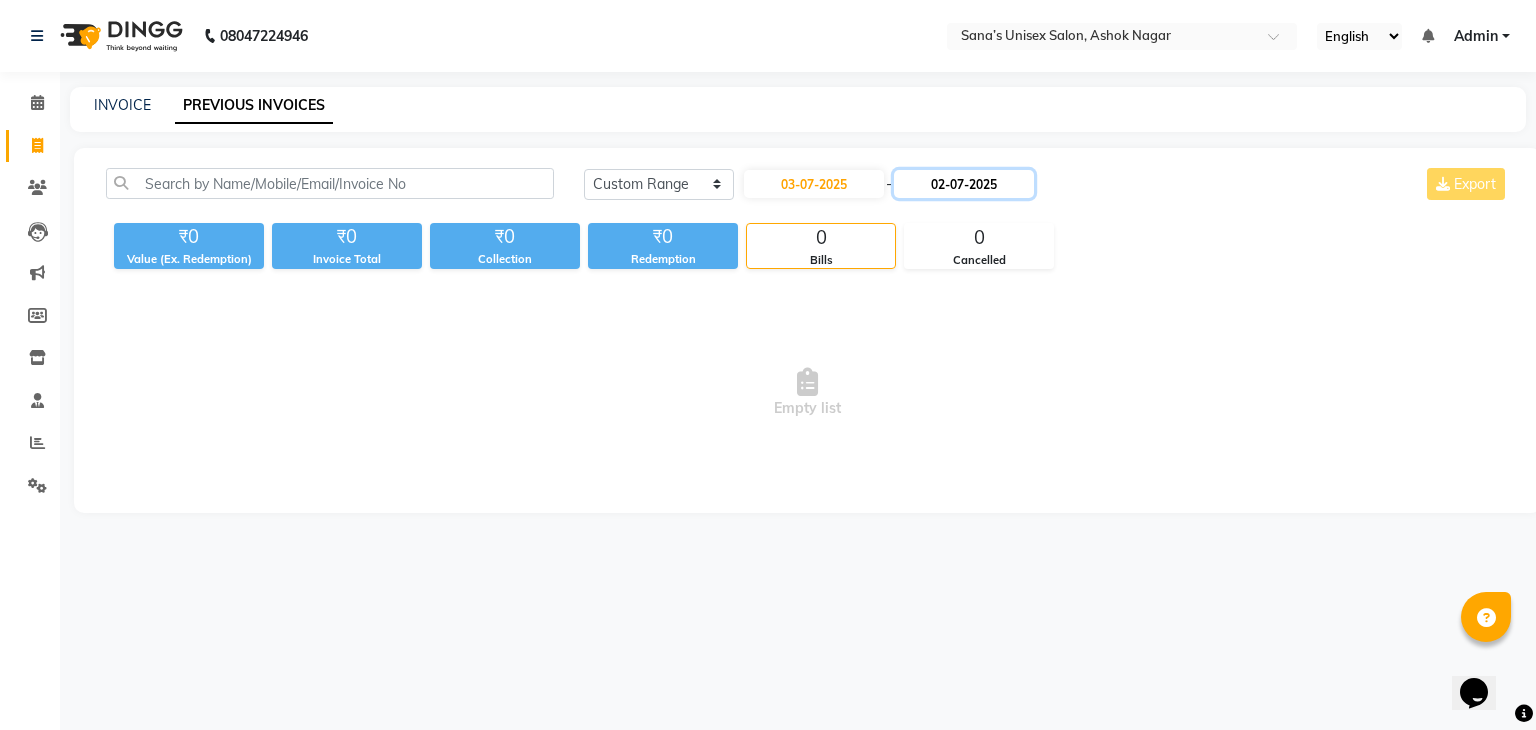 click on "02-07-2025" 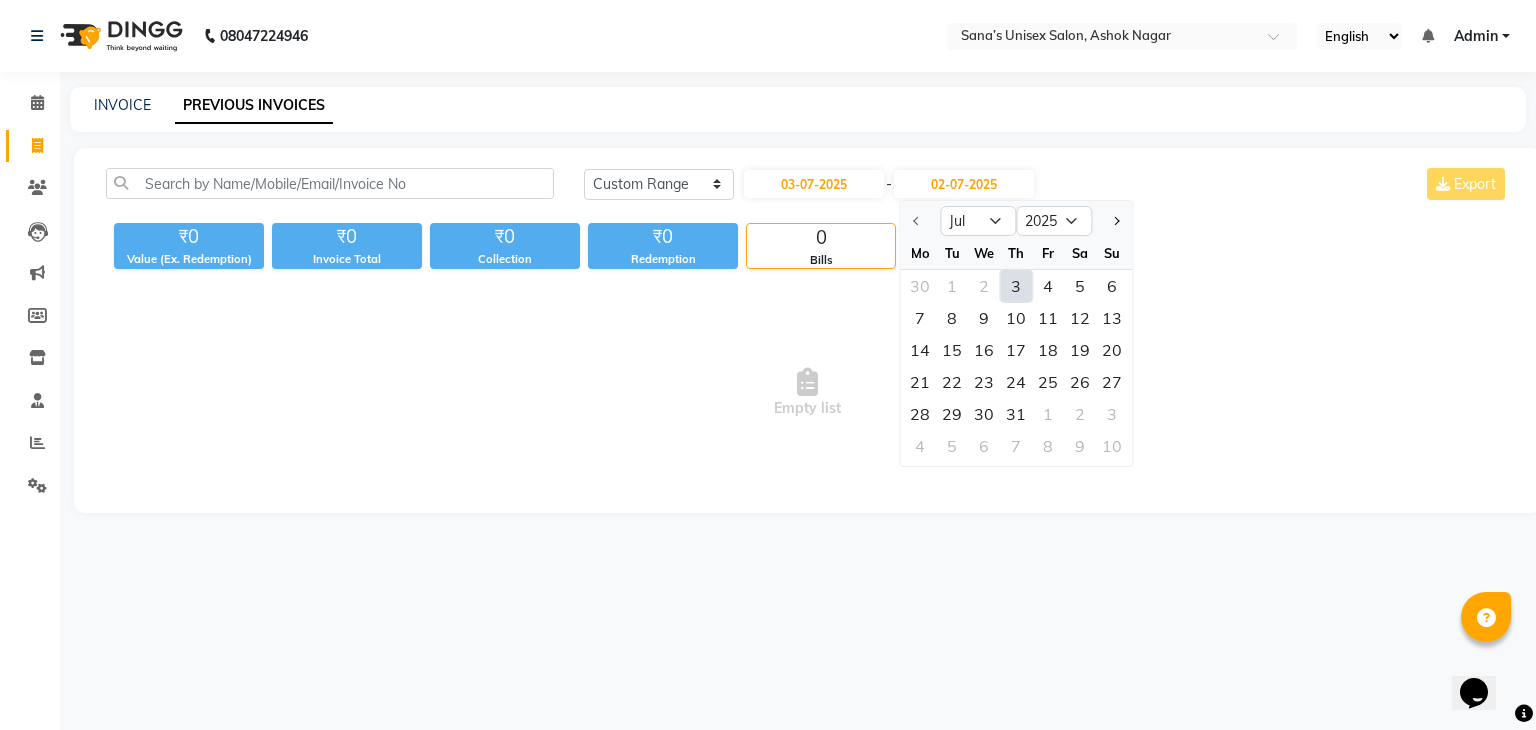 click on "3" 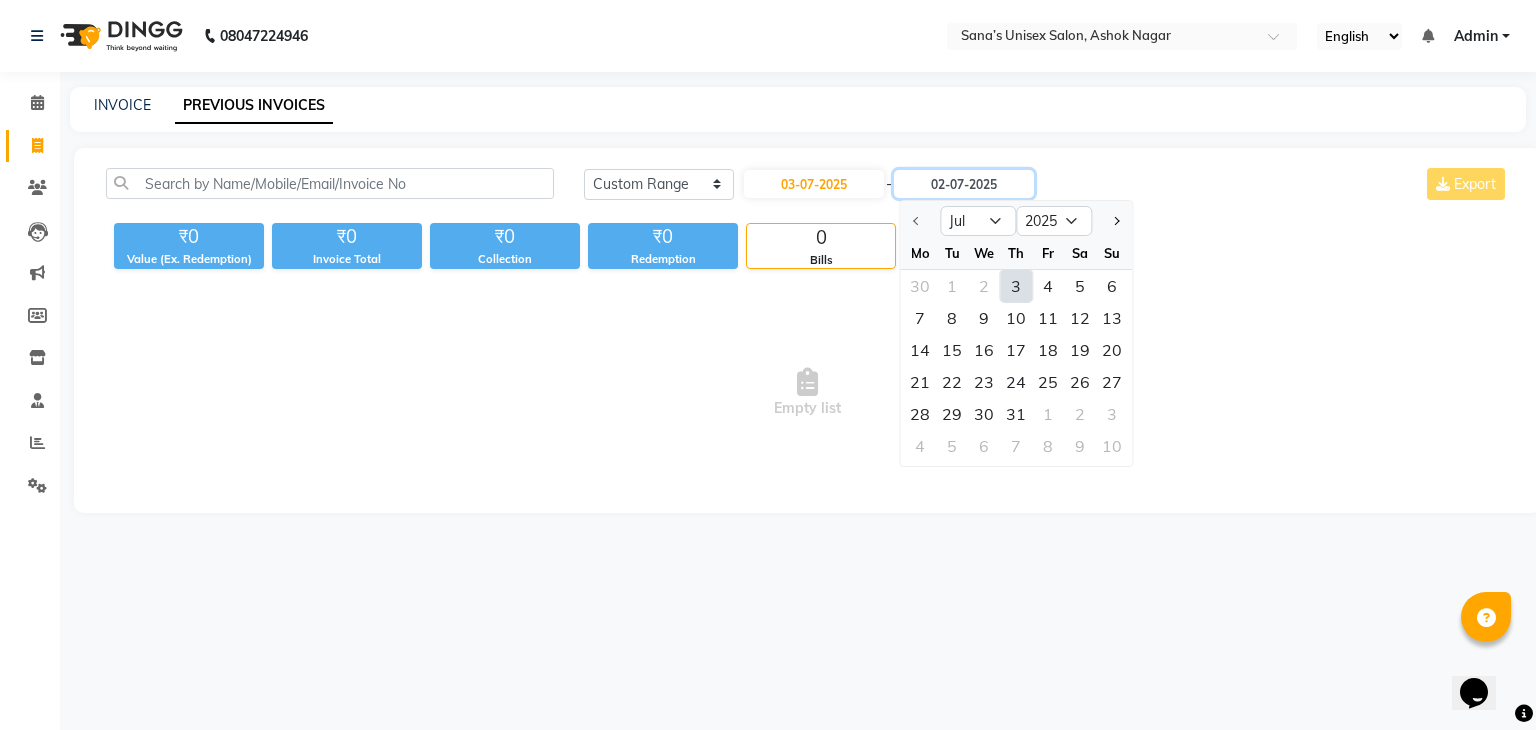 type on "03-07-2025" 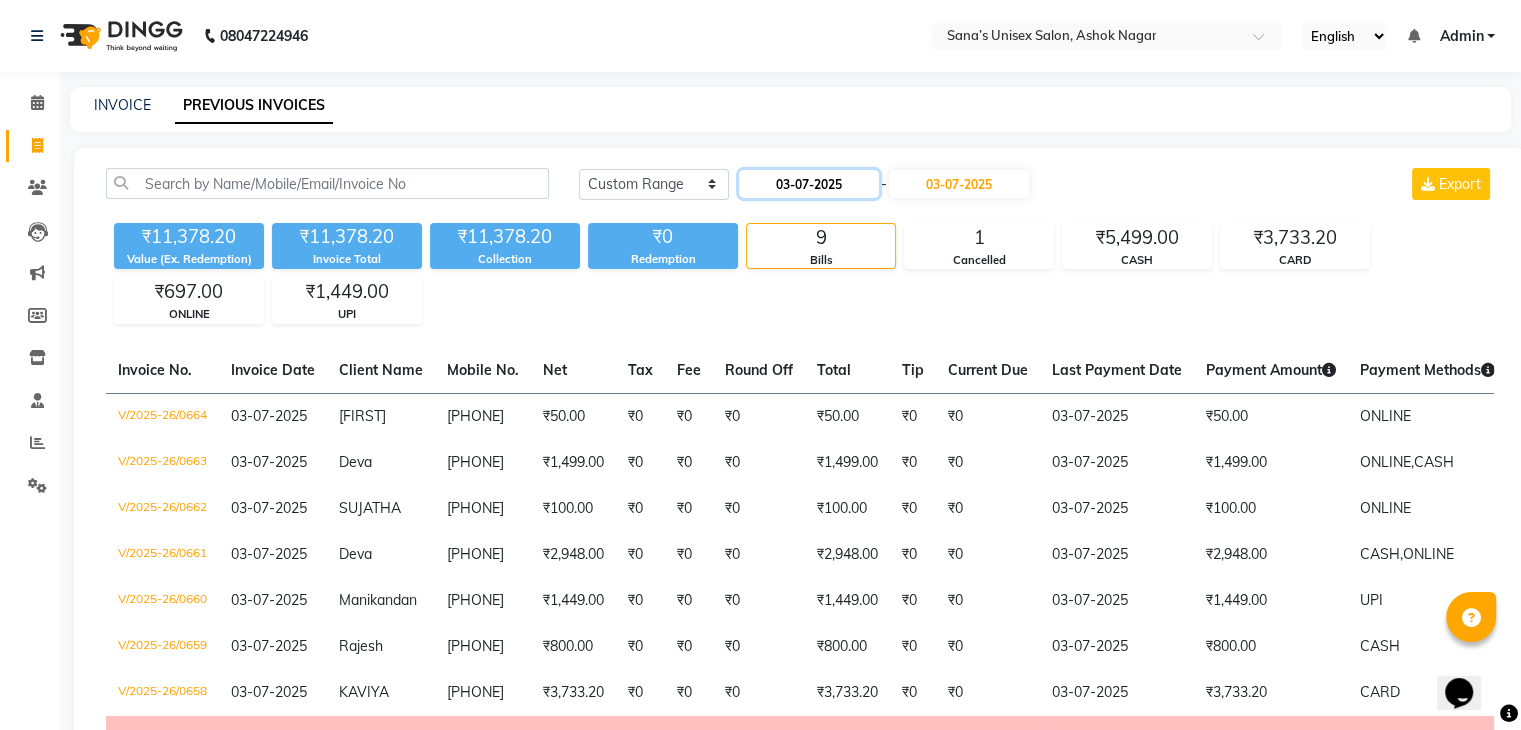 click on "03-07-2025" 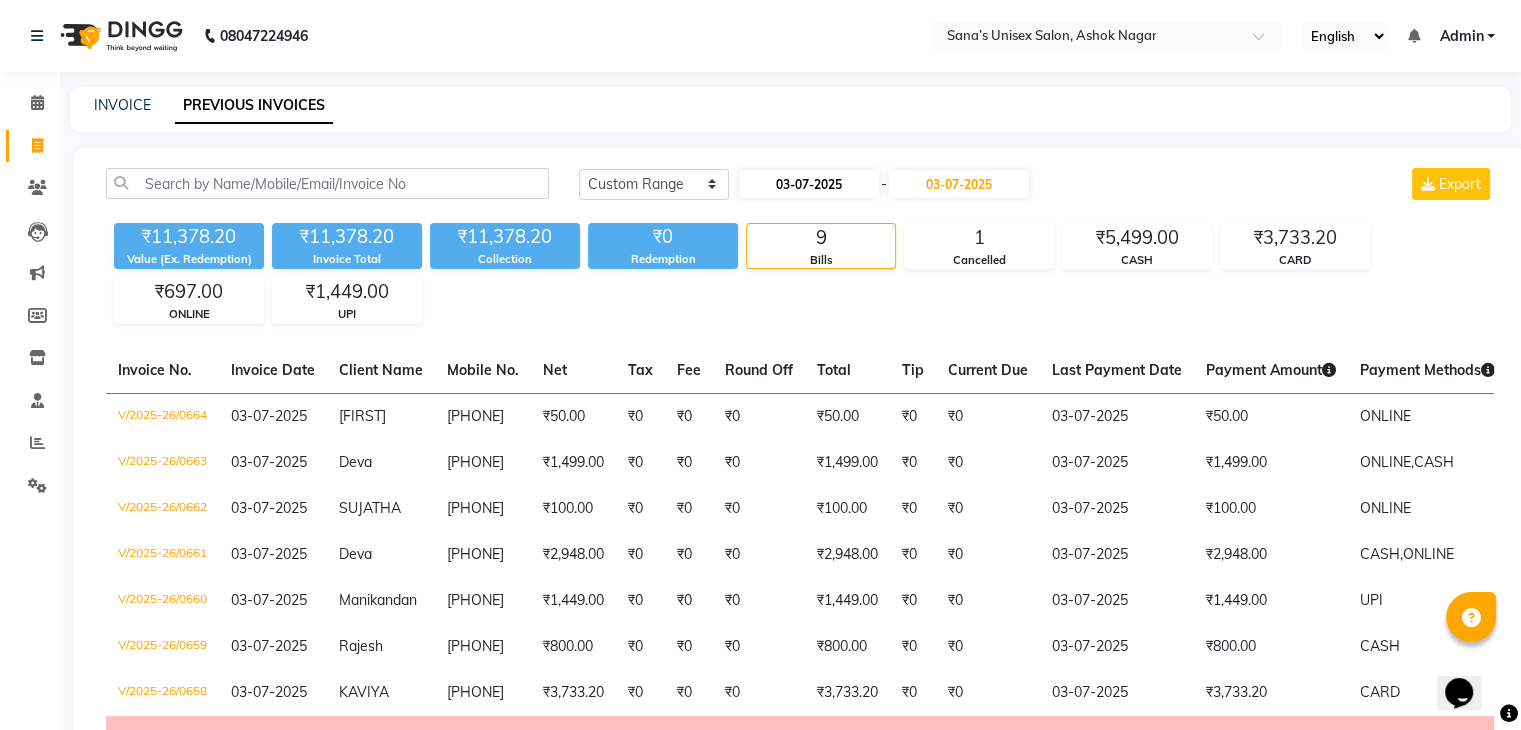 select on "7" 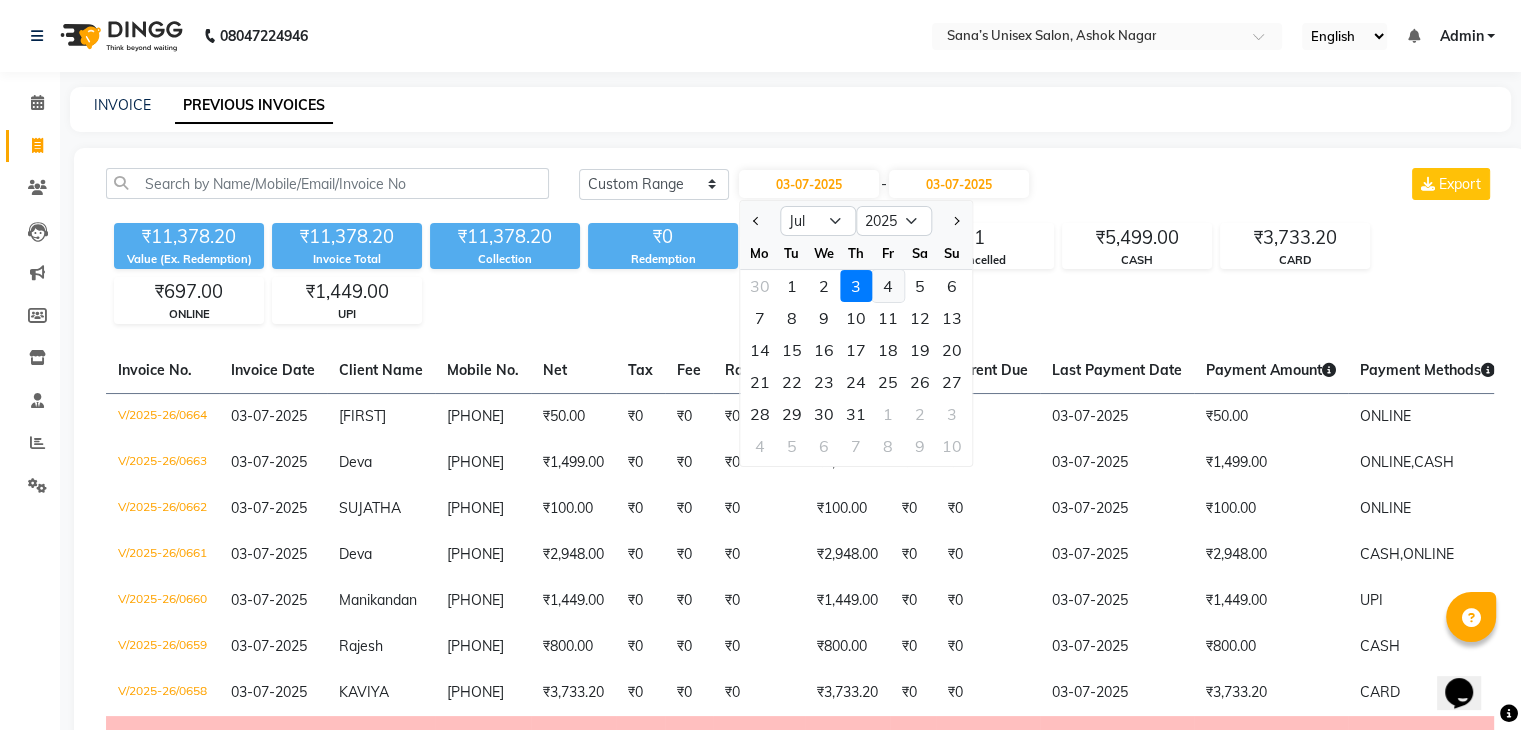 click on "4" 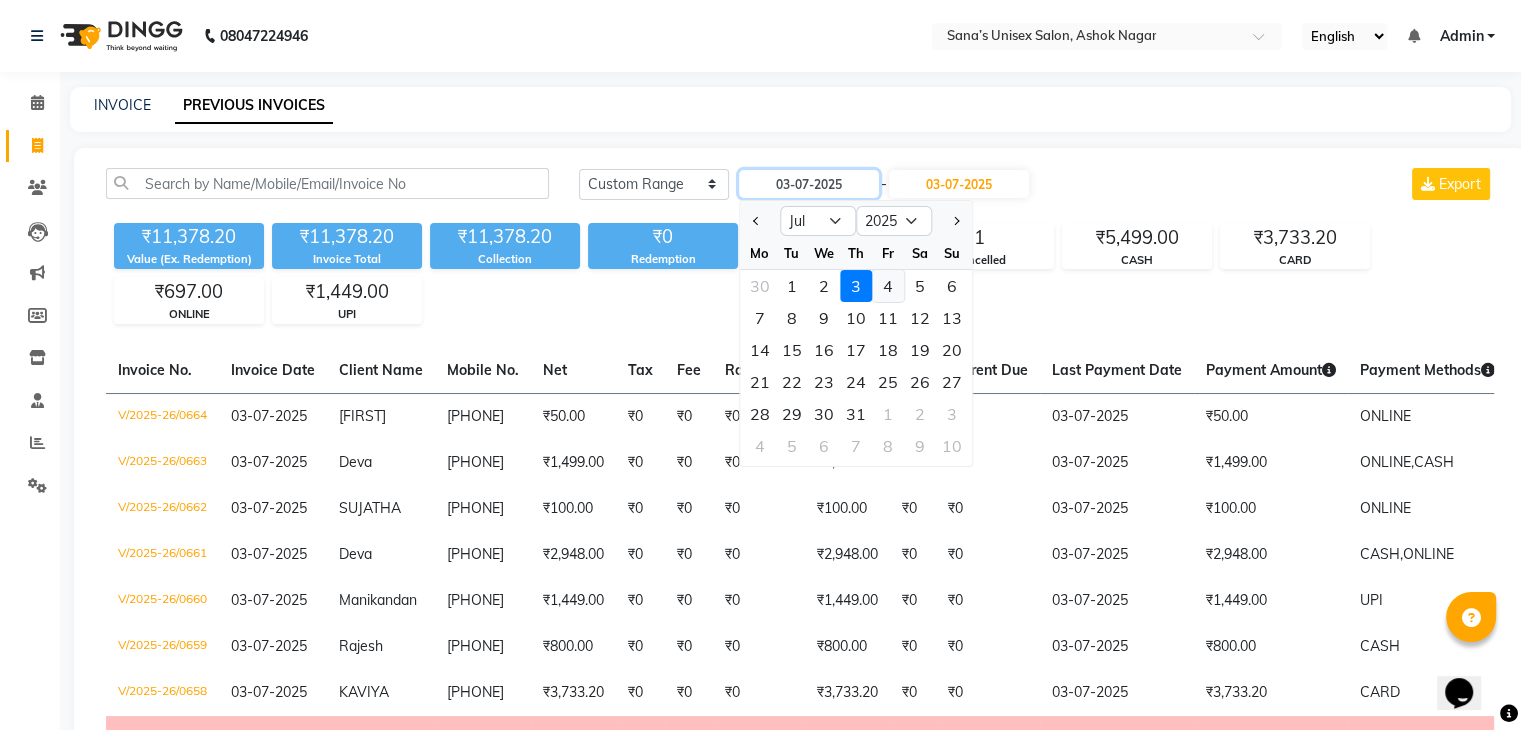 type on "04-07-2025" 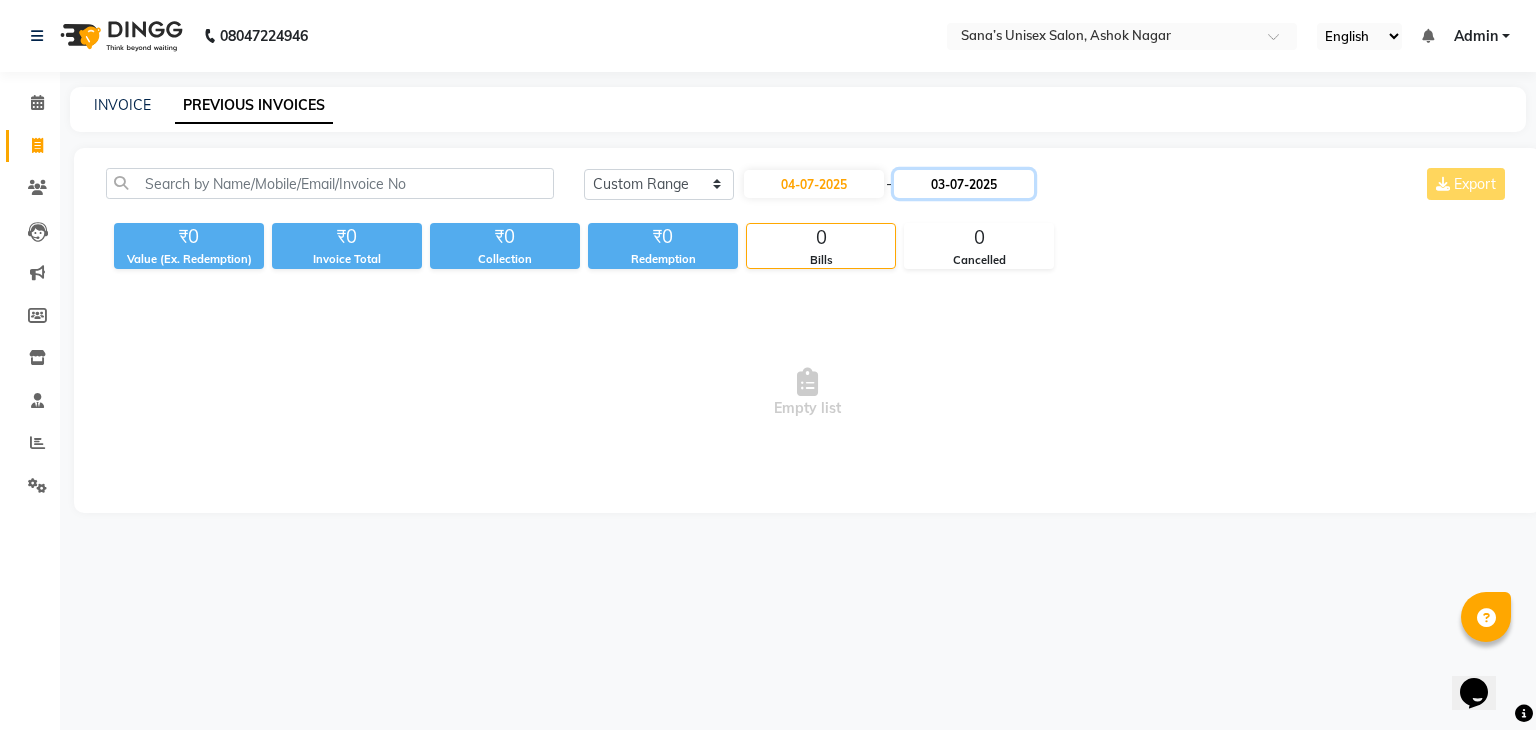 click on "03-07-2025" 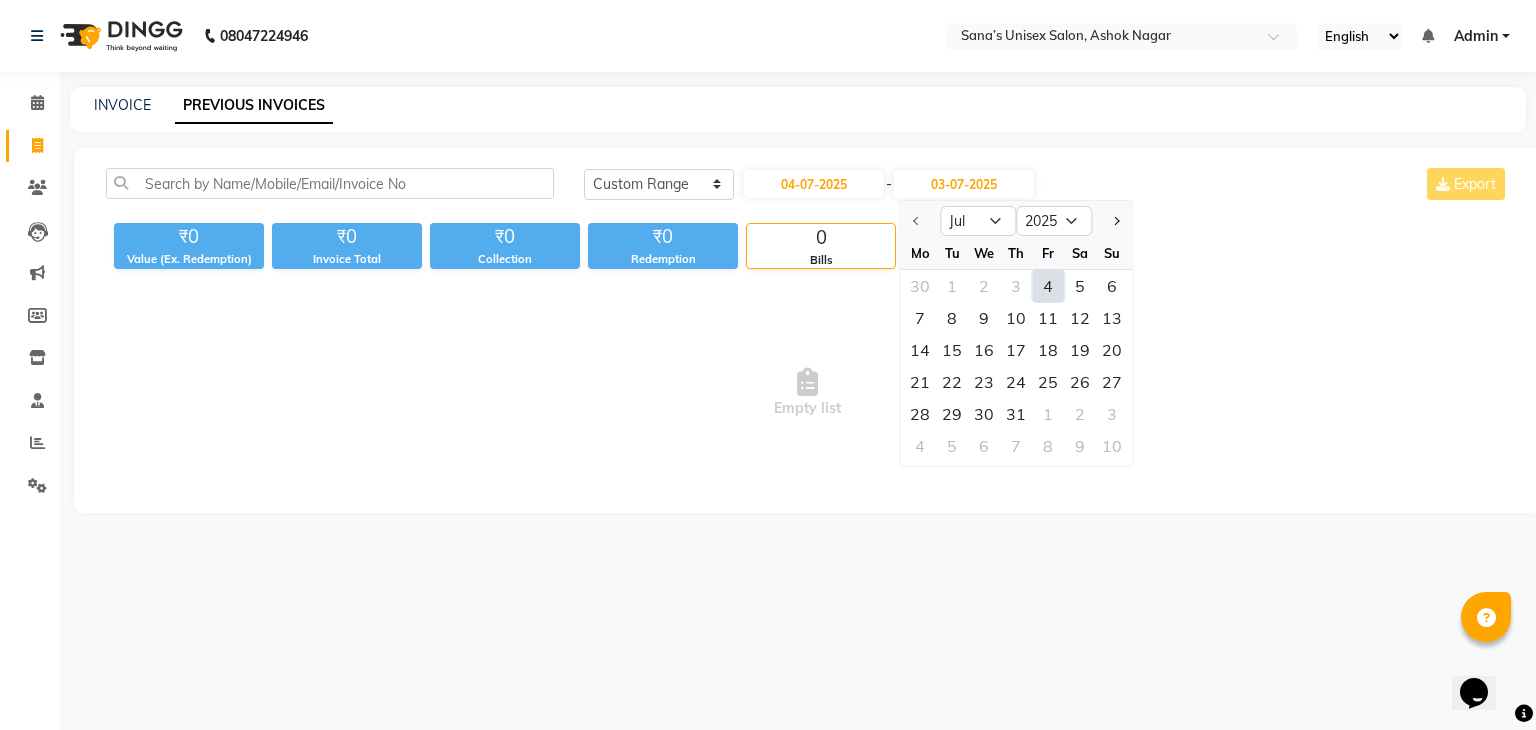 click on "4" 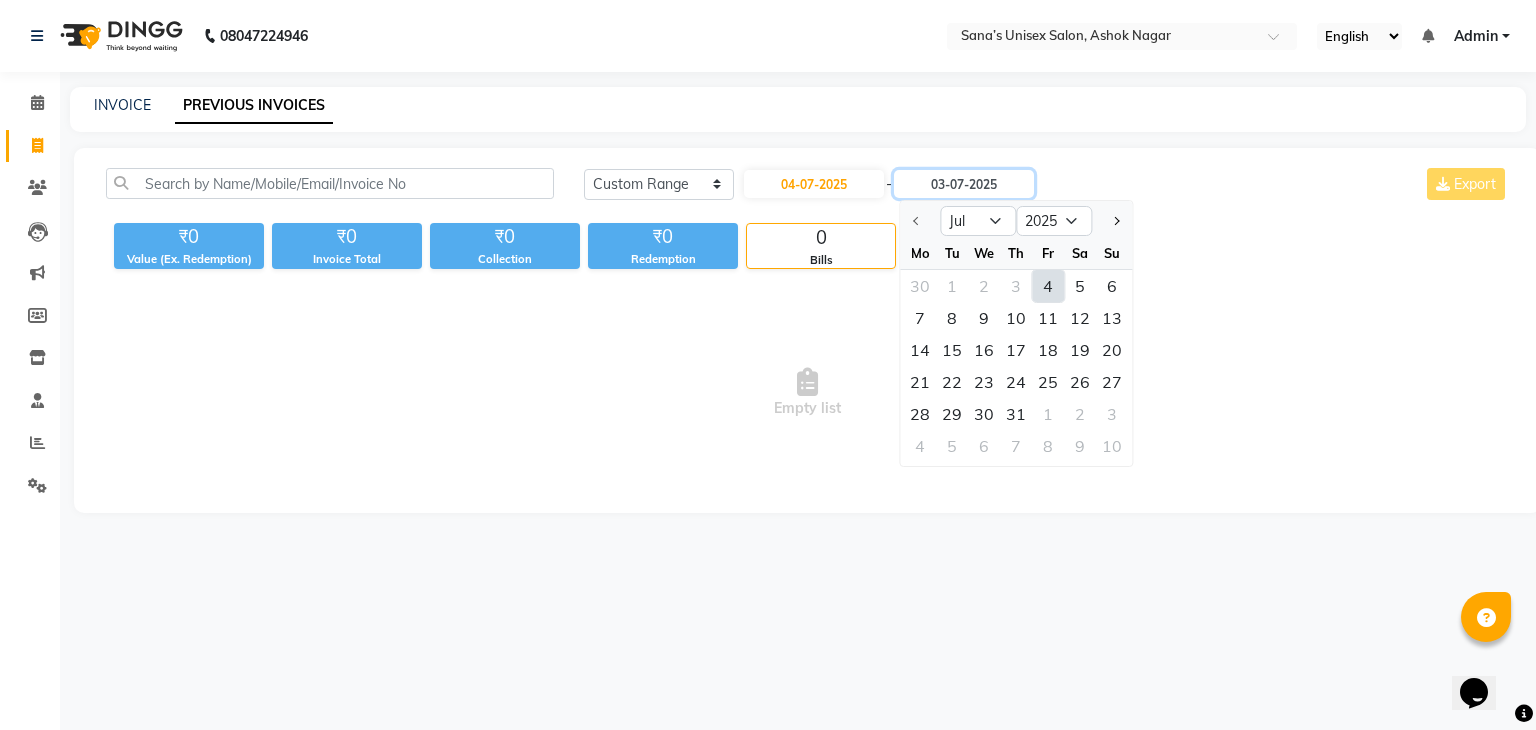 type on "04-07-2025" 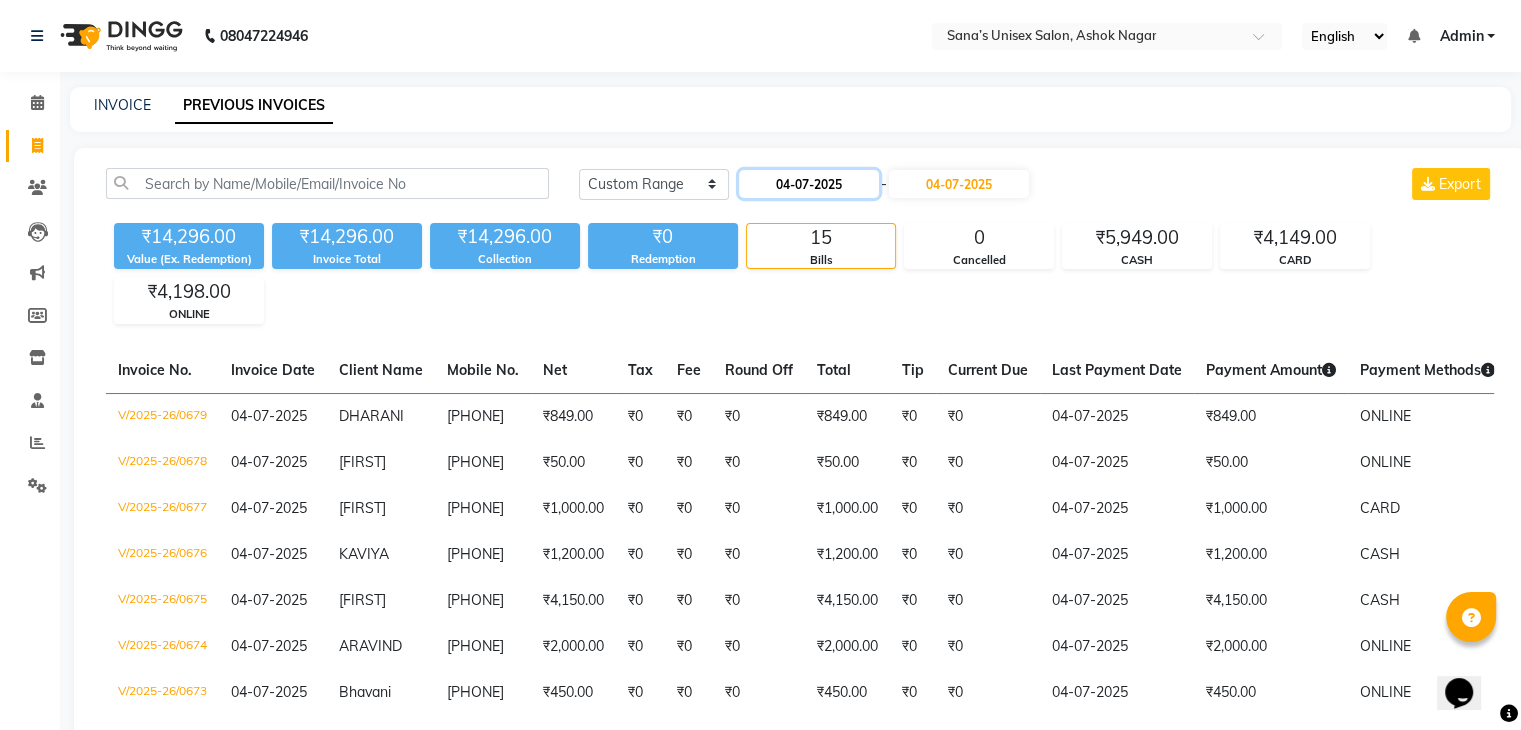 click on "04-07-2025" 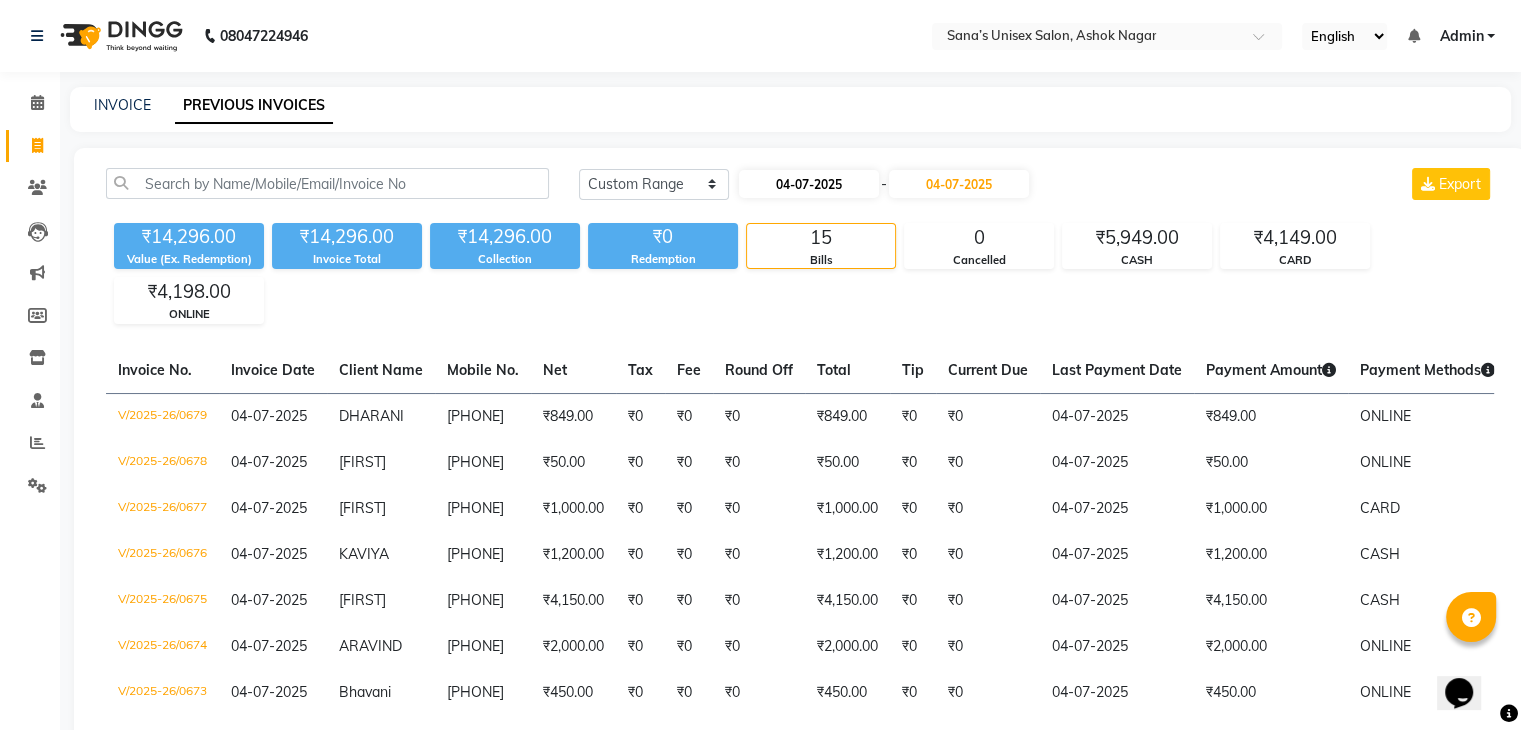 select on "7" 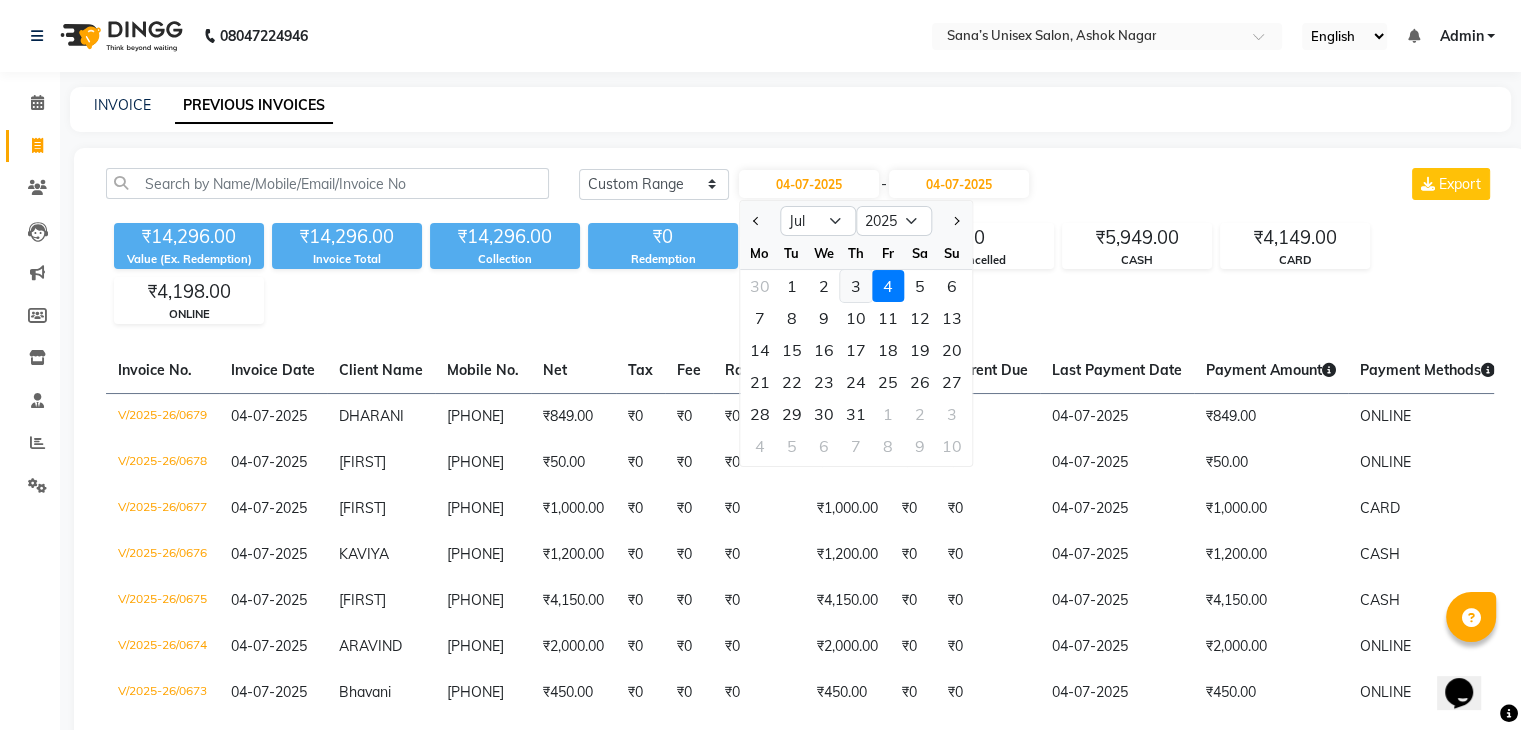 click on "3" 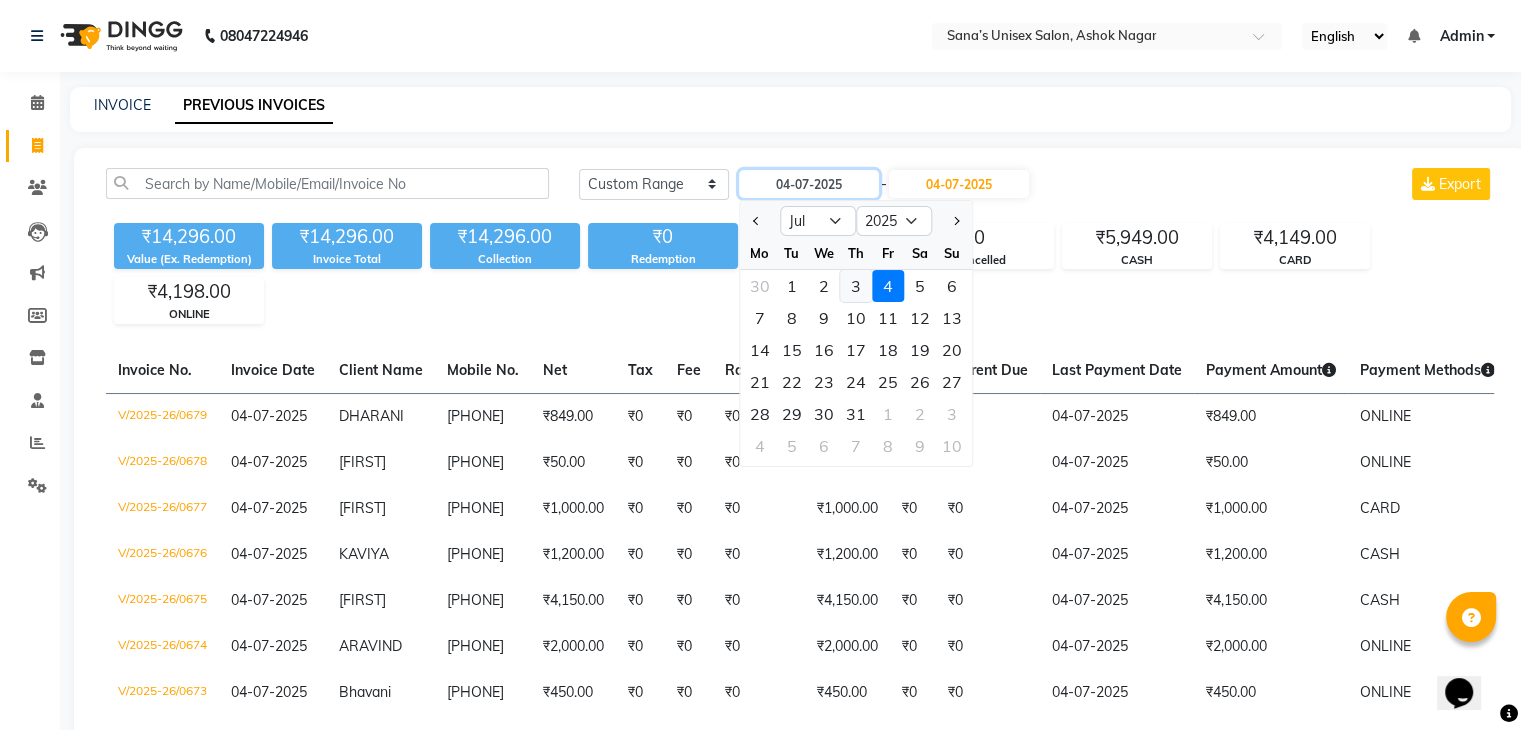 type on "03-07-2025" 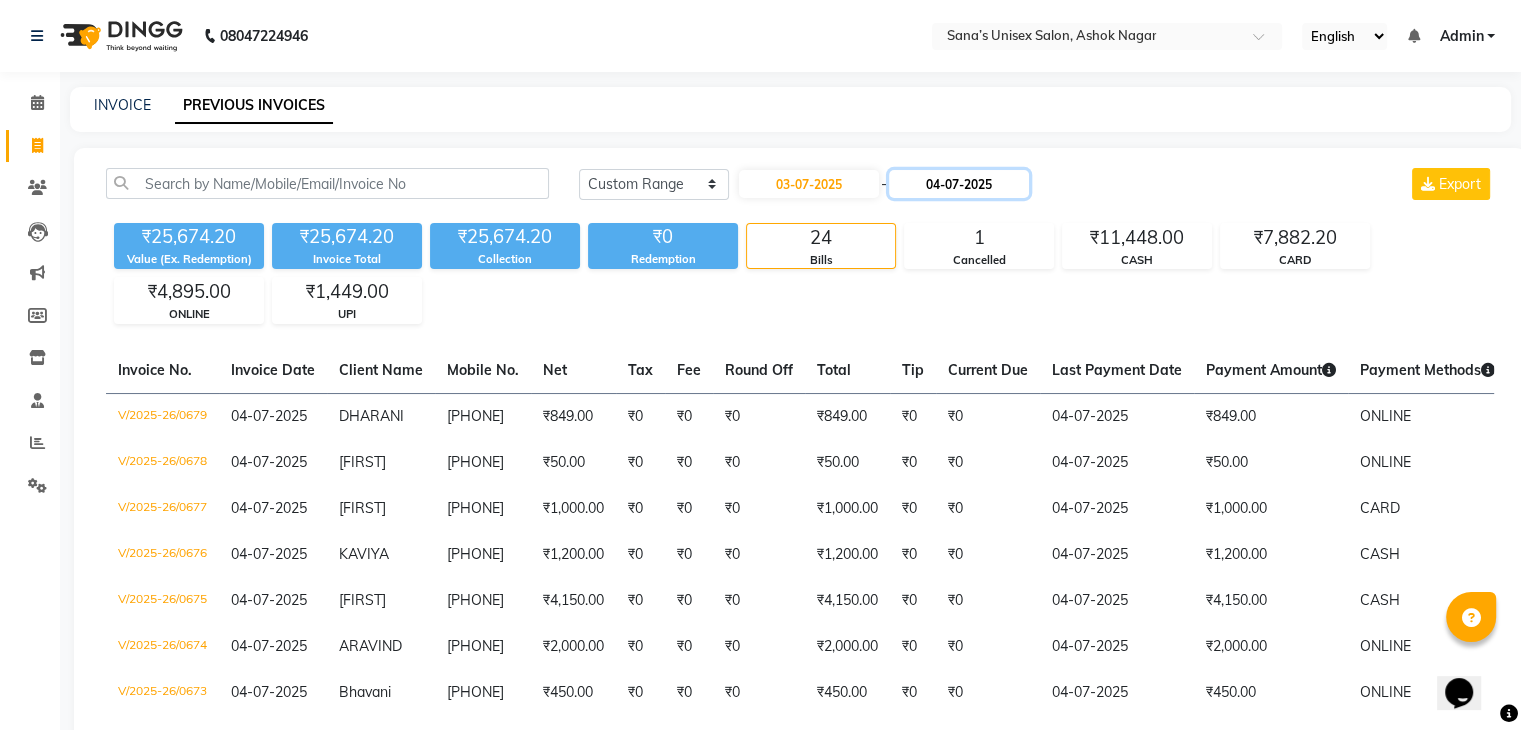 click on "04-07-2025" 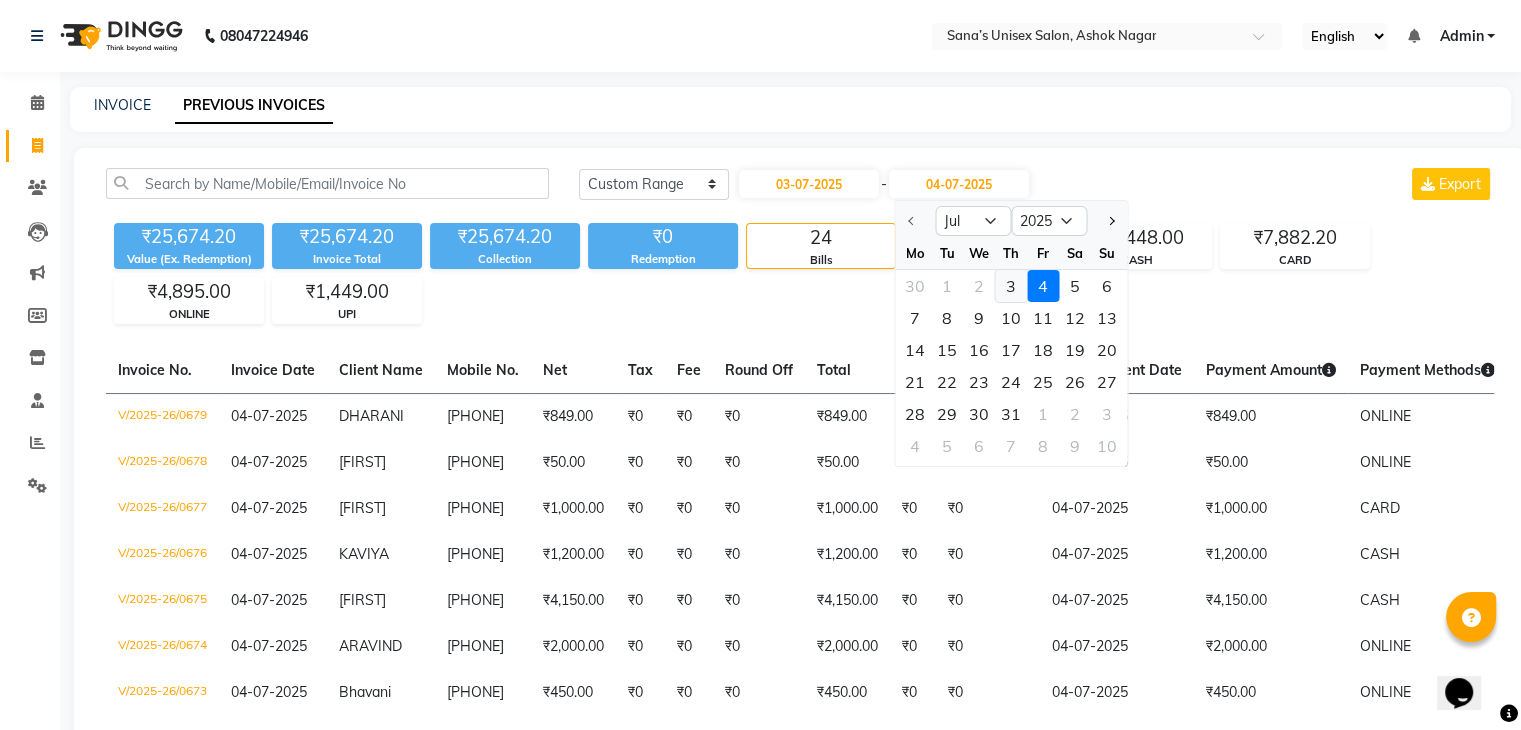 click on "3" 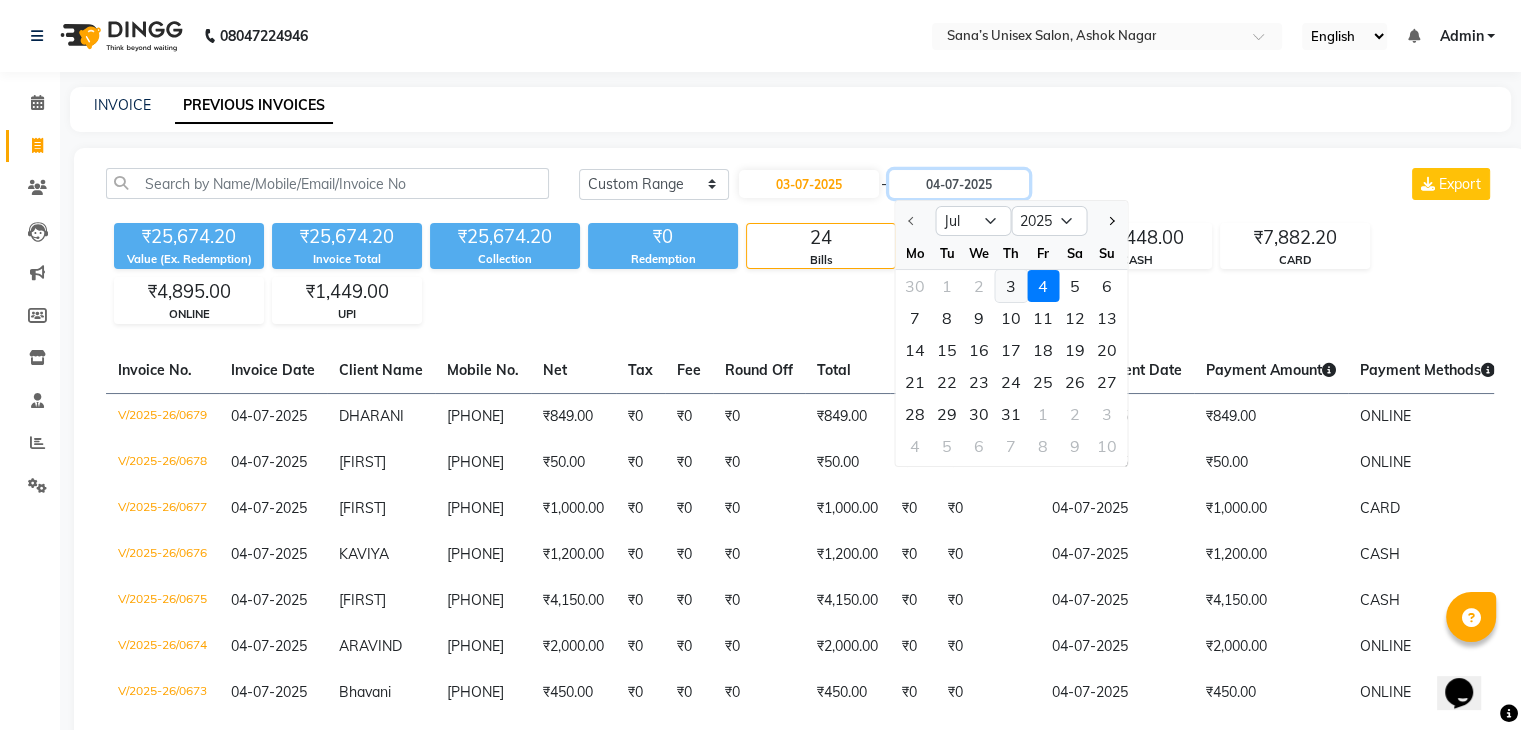 type on "03-07-2025" 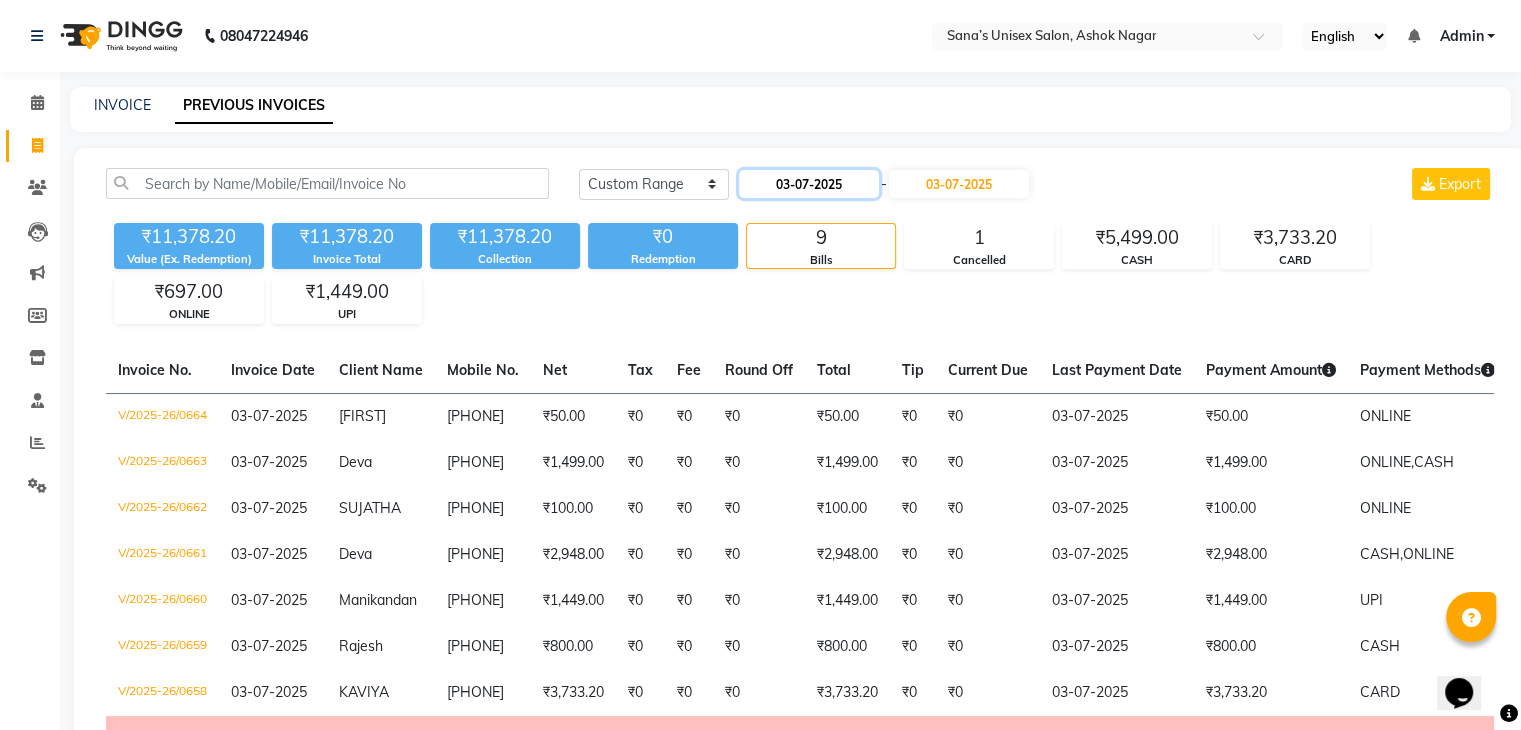 click on "03-07-2025" 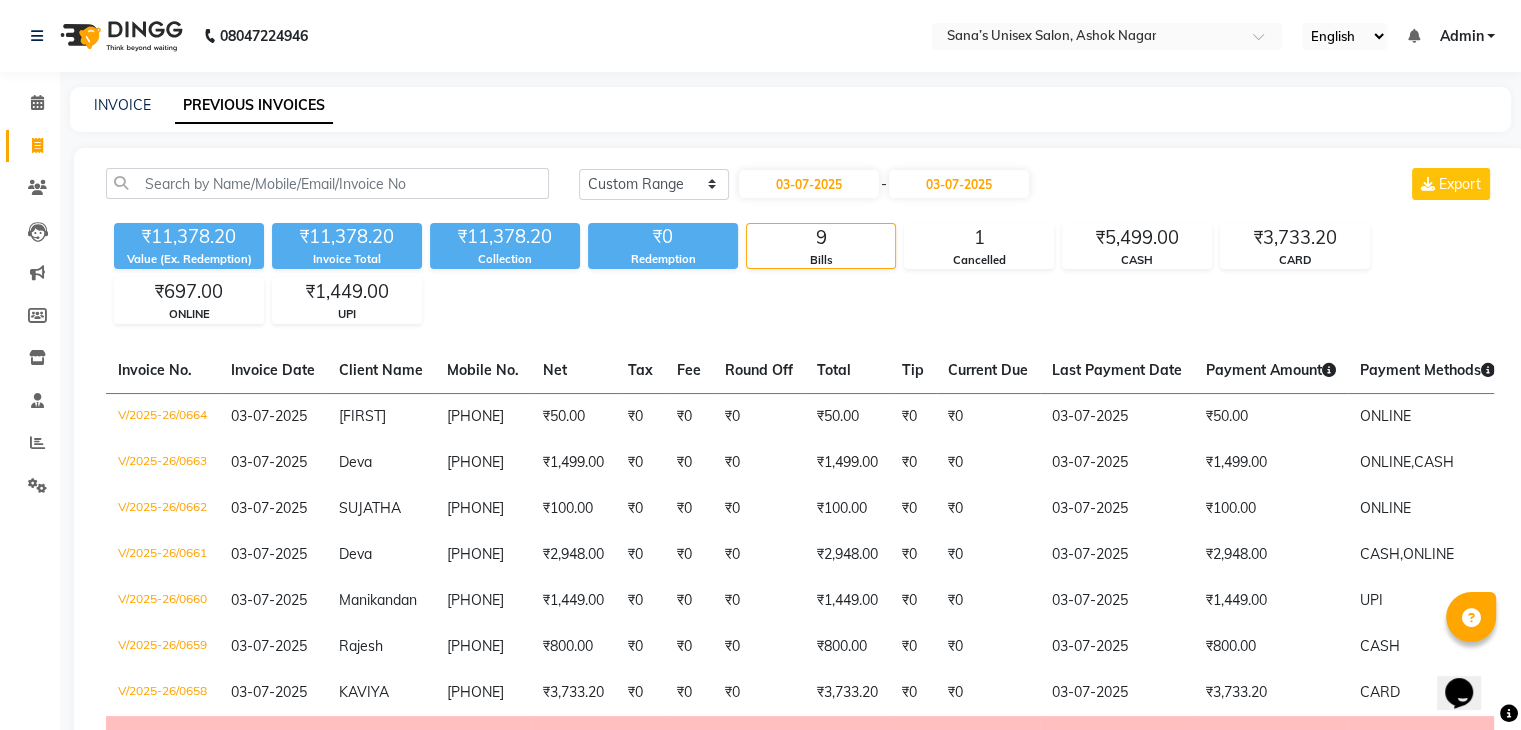 select on "7" 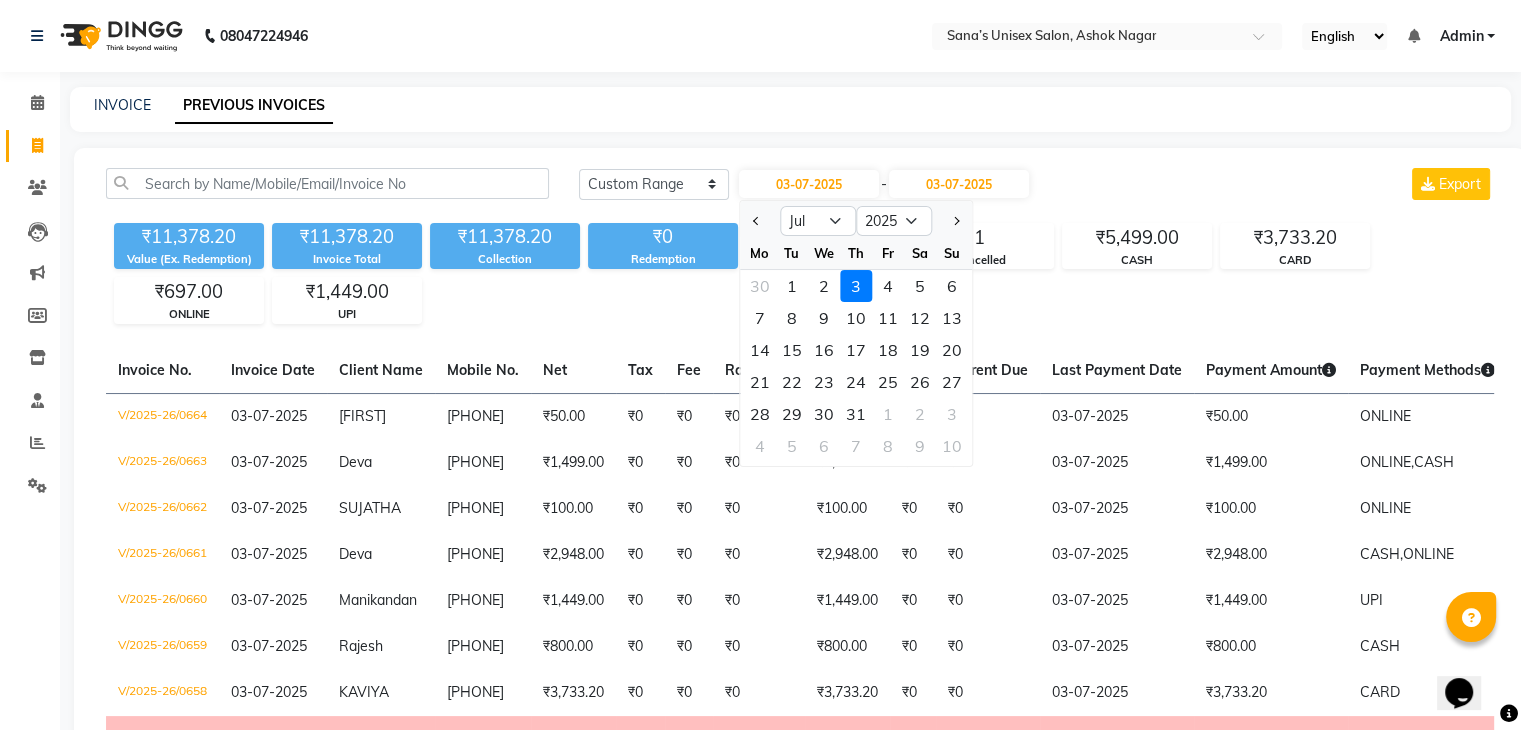click on "Mo Tu We Th Fr Sa Su 30 1 2 3 4 5 6 7 8 9 10 11 12 13 14 15 16 17 18 19 20 21 22 23 24 25 26 27 28 29 30 31 1 2 3 4 5 6 7 8 9 10" 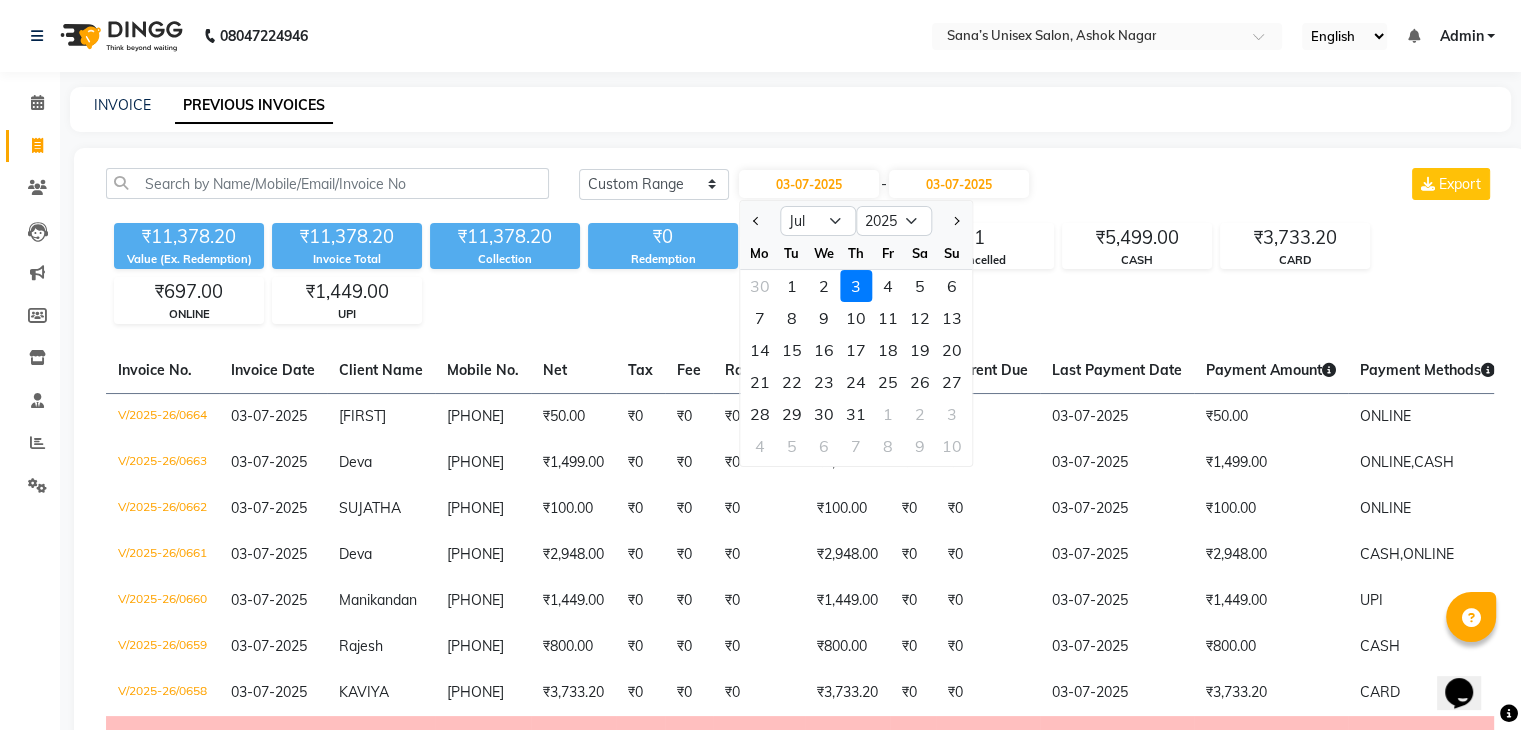 click on "08047224946 Select Location × Sana’s Unisex Salon, Ashok Nagar English ENGLISH Español العربية मराठी हिंदी ગુજરાતી தமிழ் 中文 Notifications nothing to show Admin Manage Profile Change Password Sign out  Version:3.15.11" 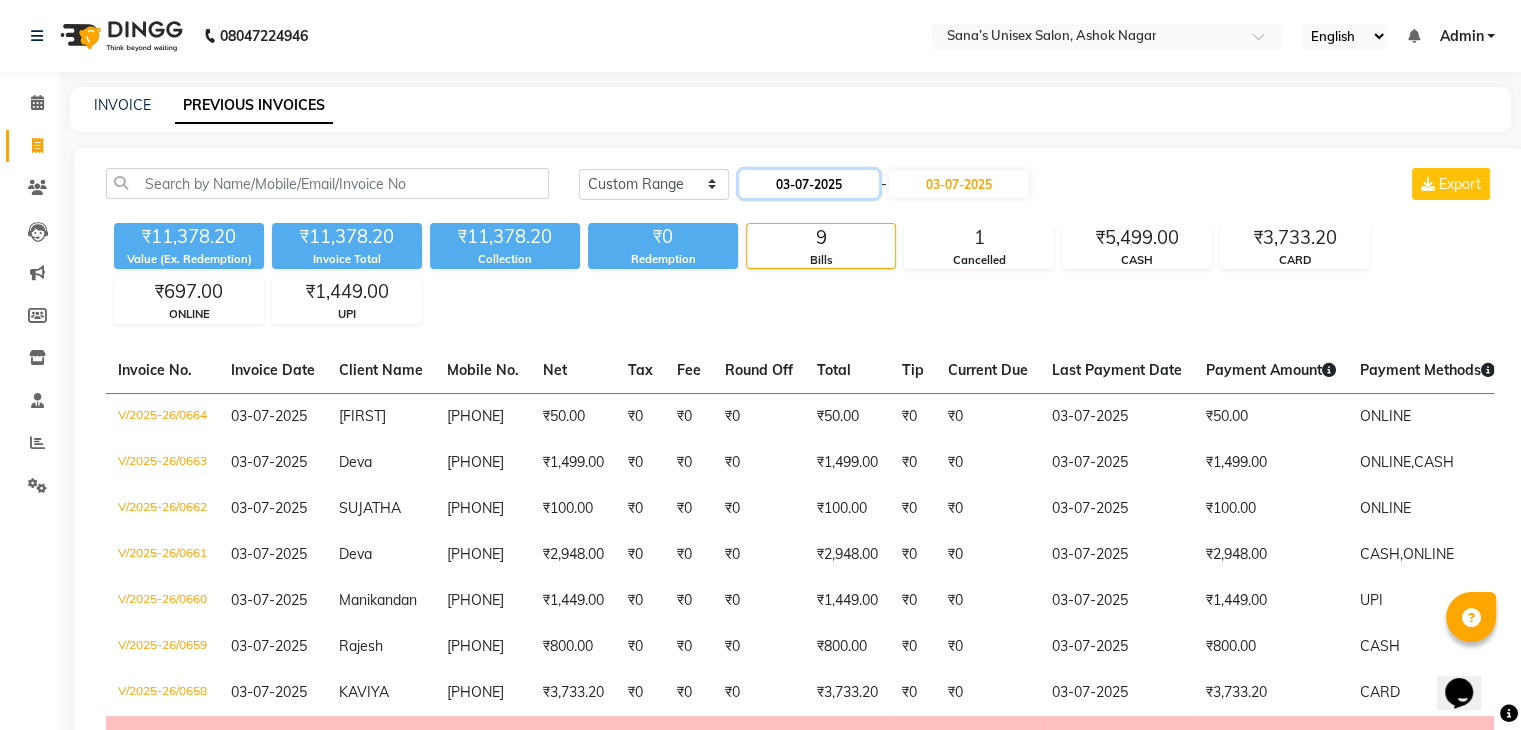 click on "03-07-2025" 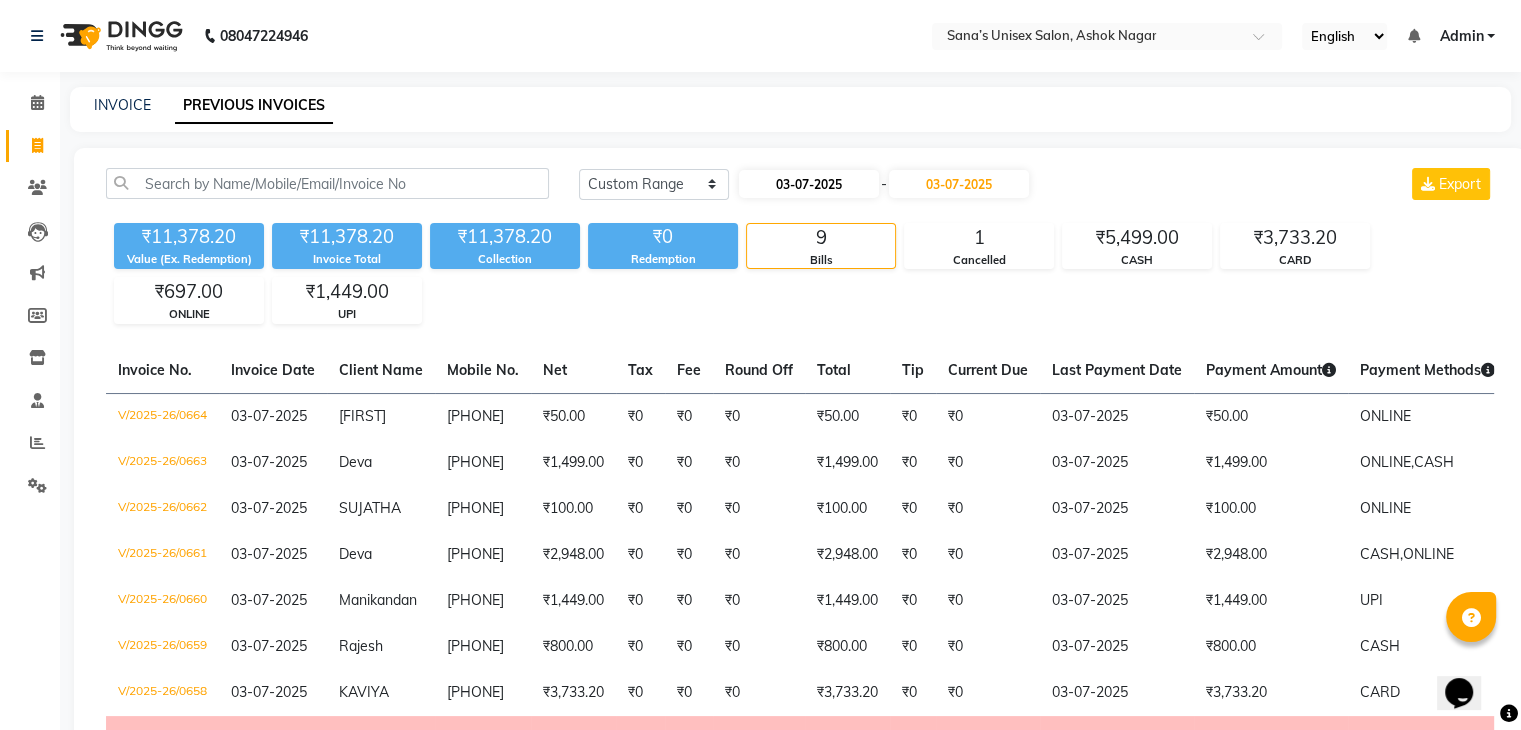 select on "7" 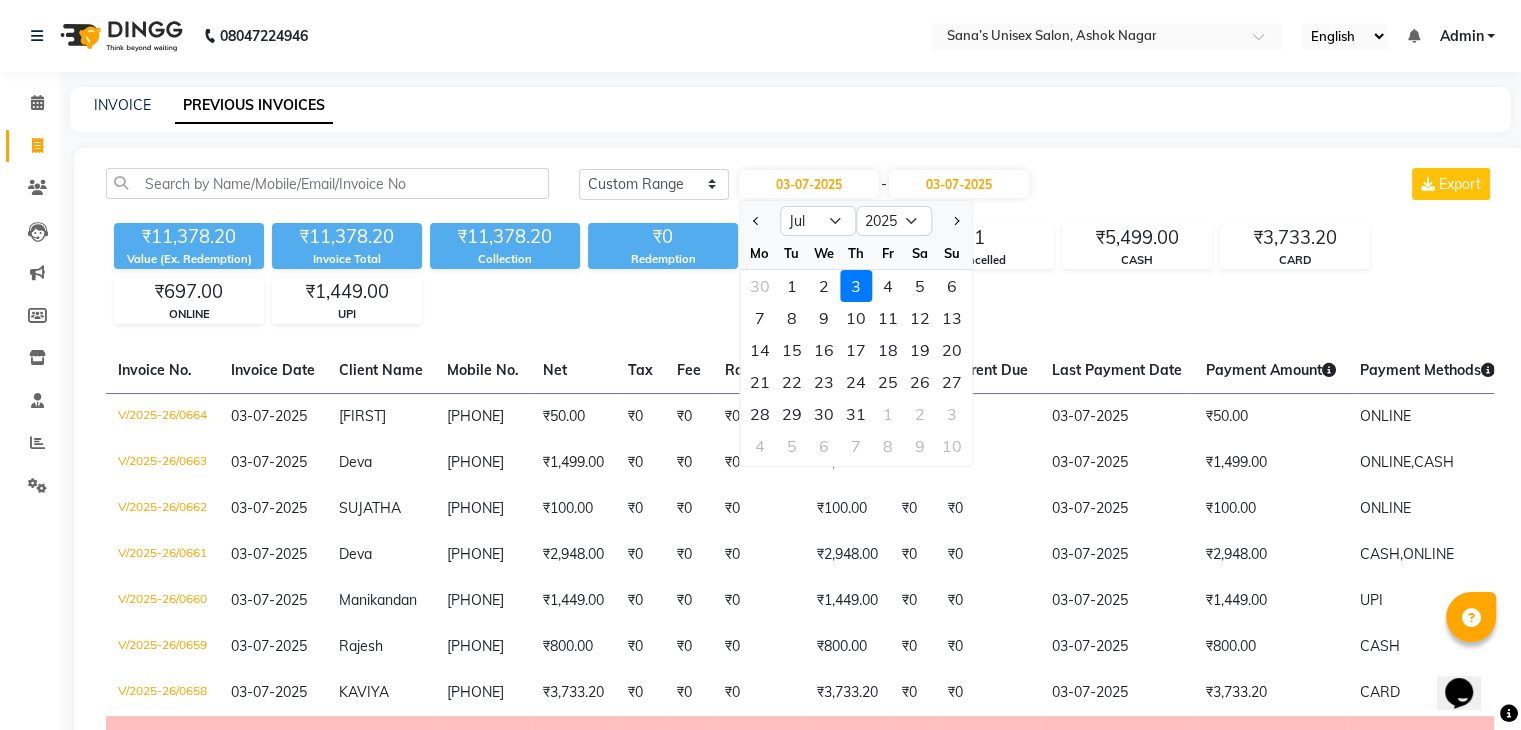 click on "2" 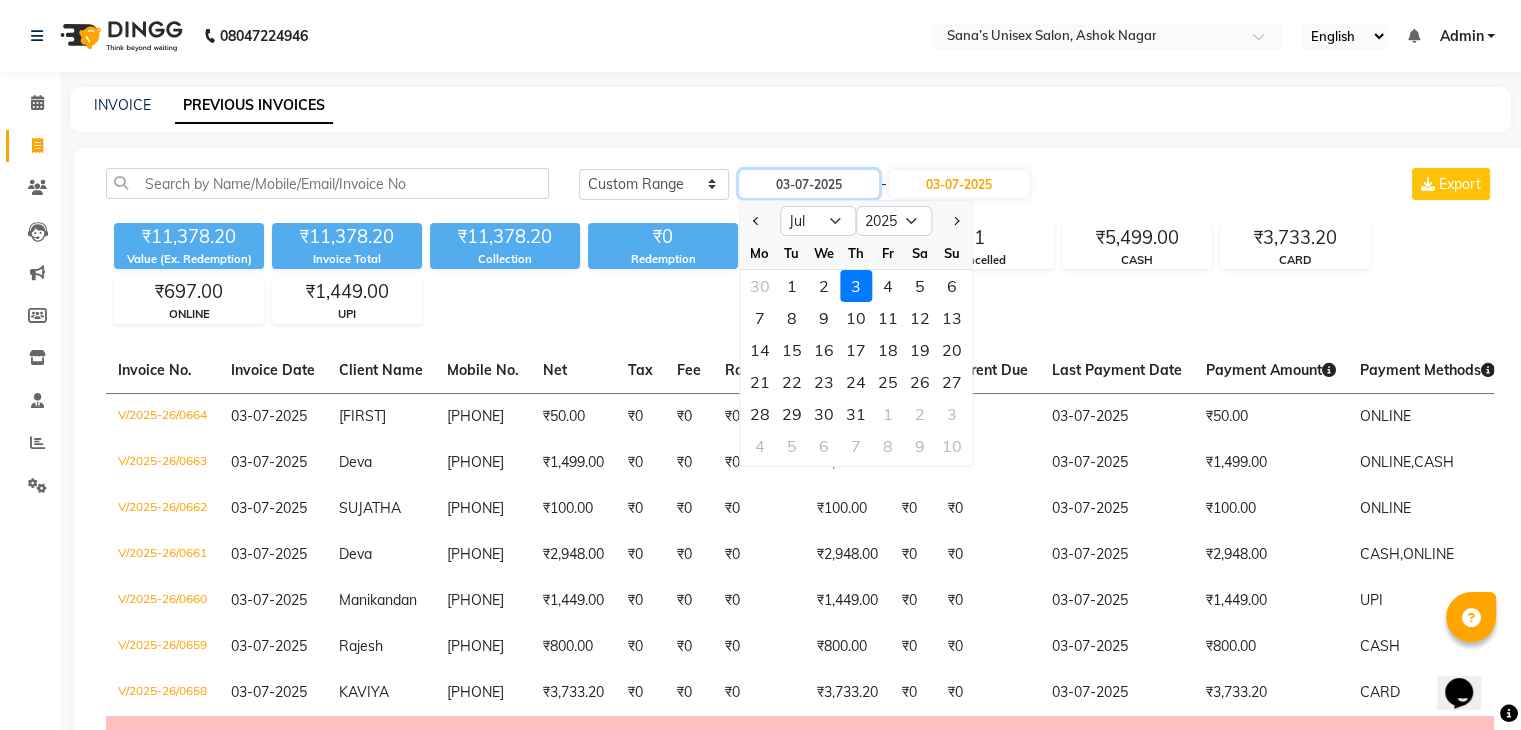 type on "02-07-2025" 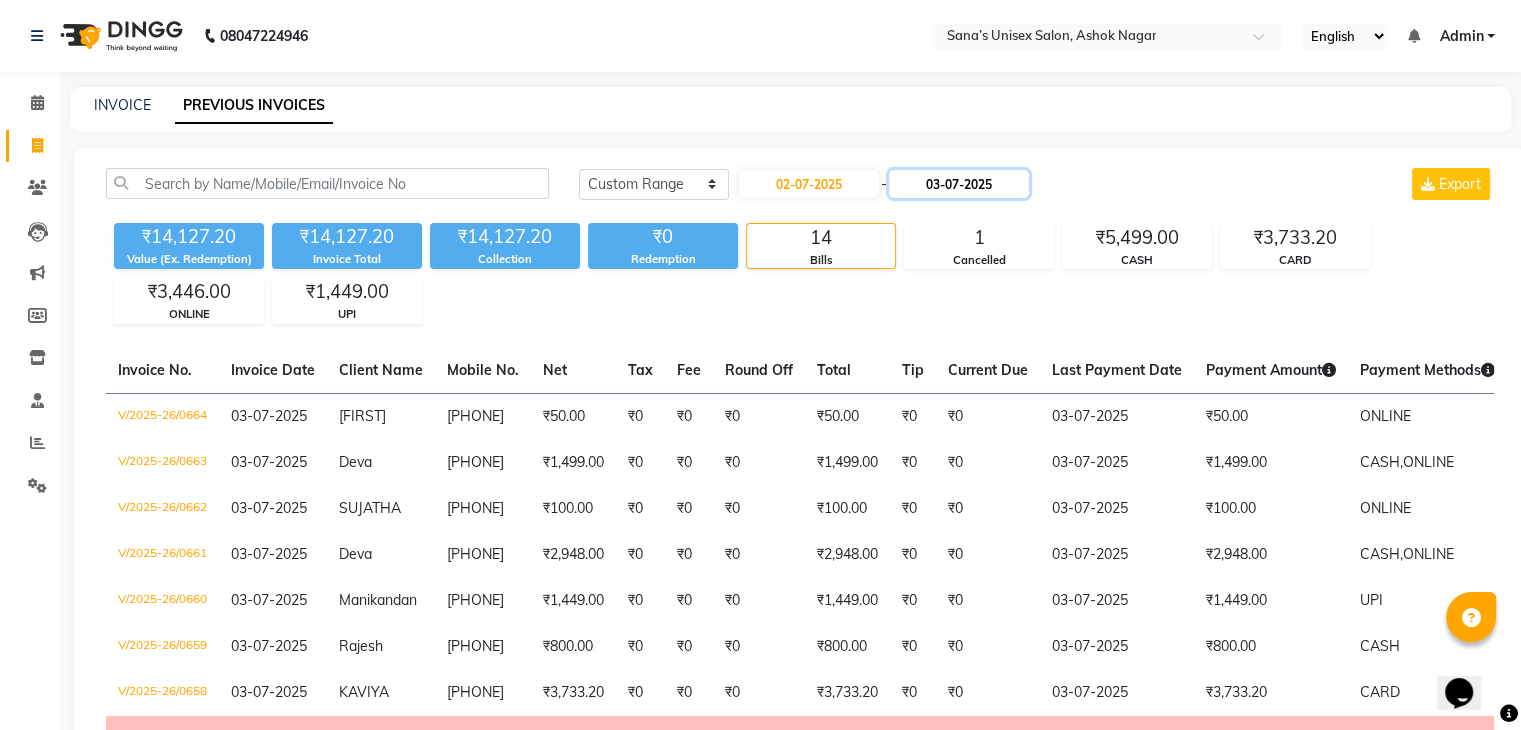click on "03-07-2025" 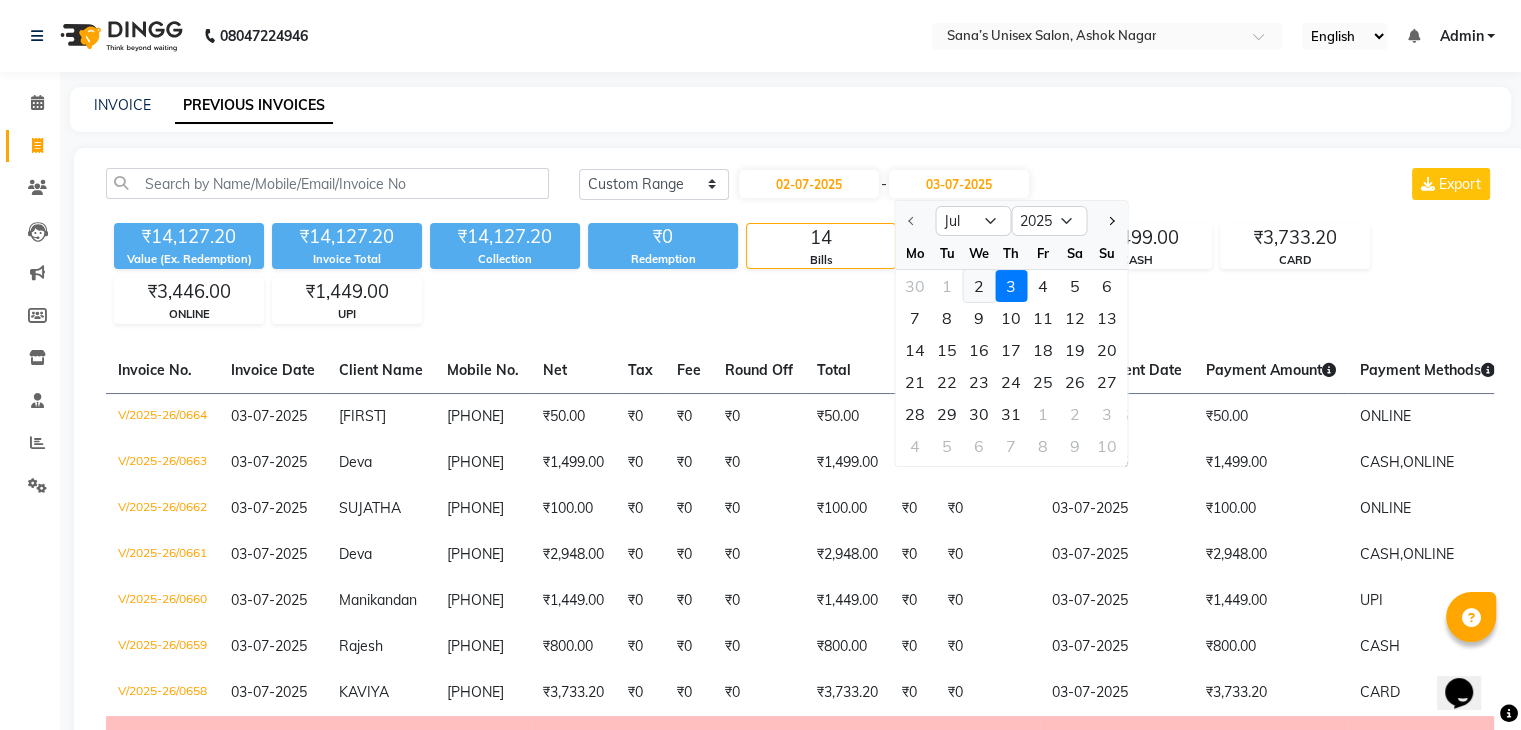click on "2" 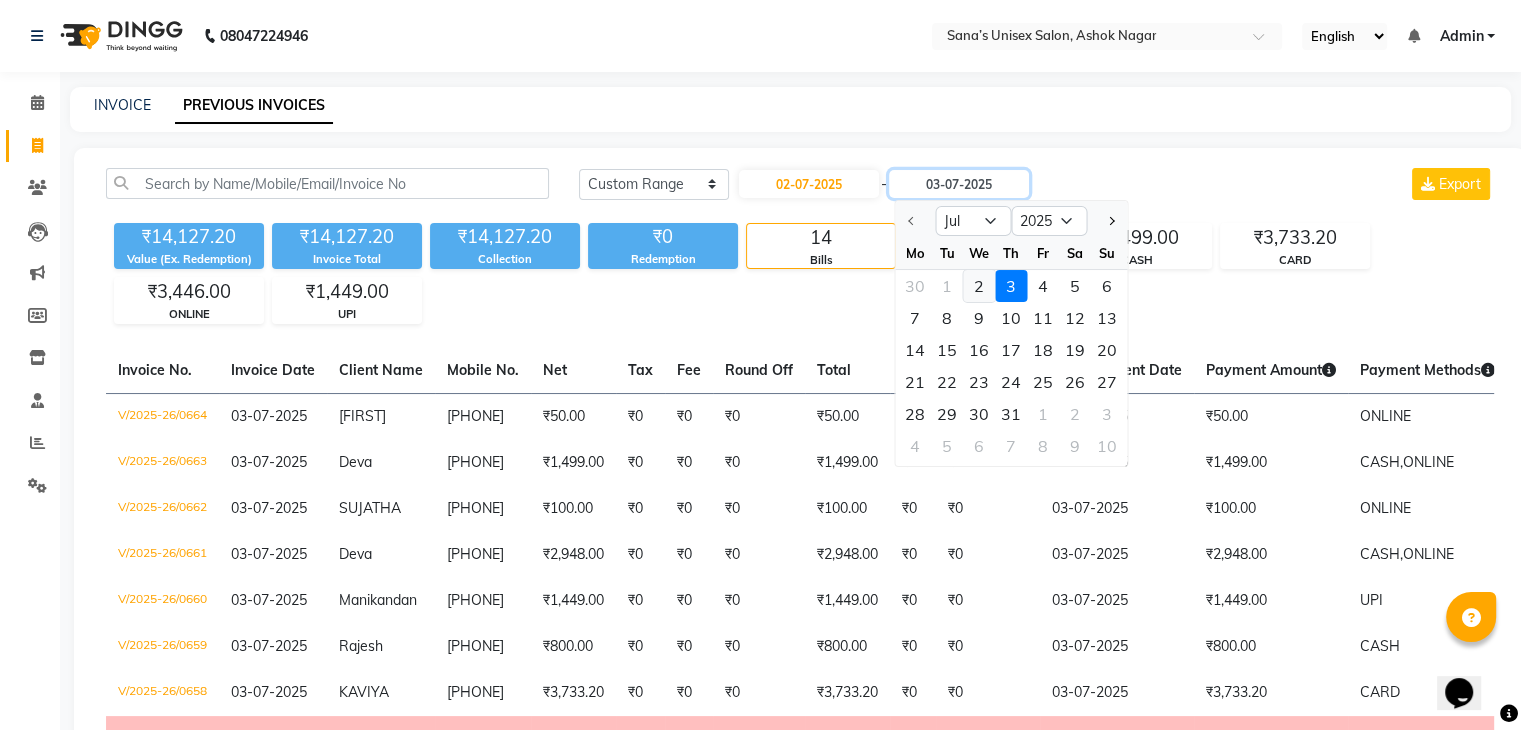 type on "02-07-2025" 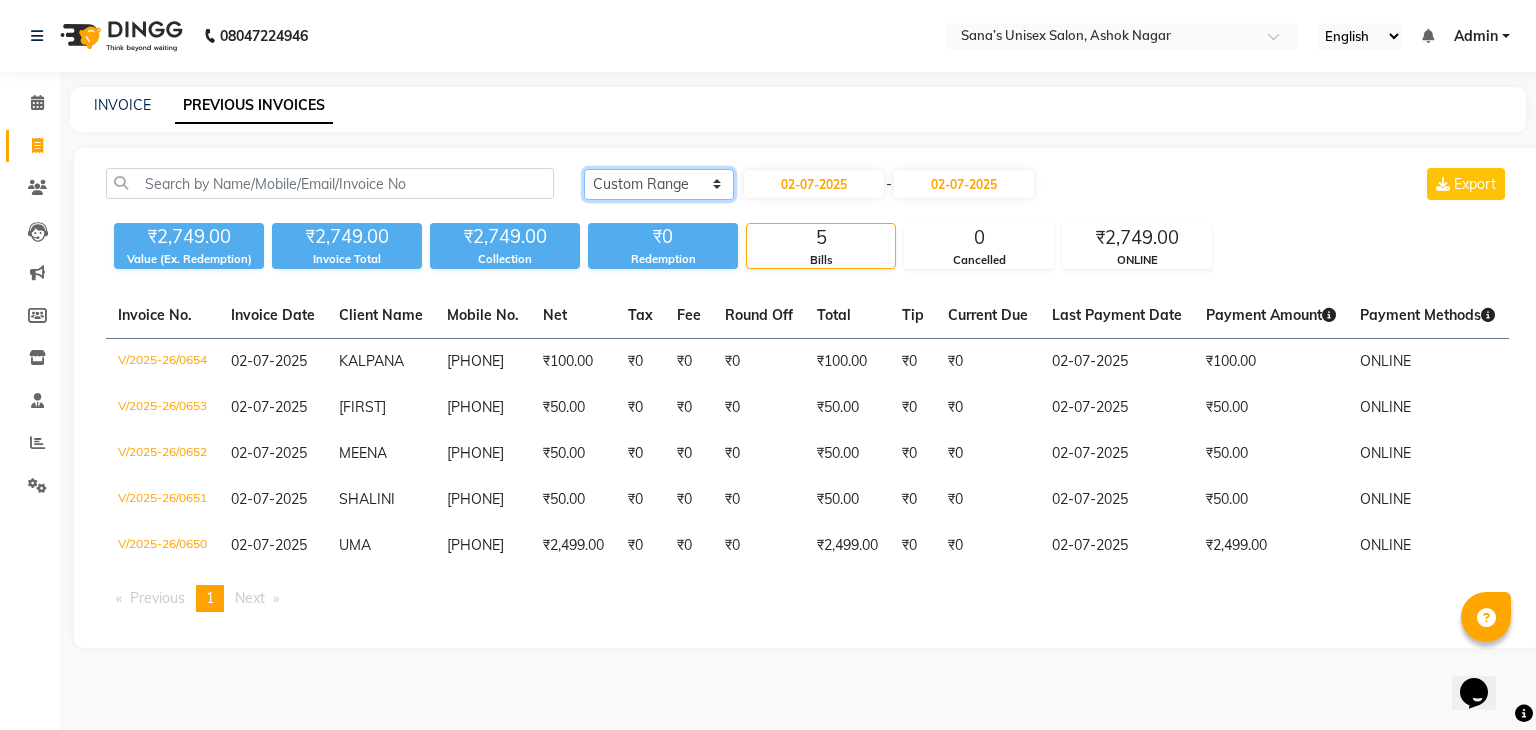 click on "Today Yesterday Custom Range" 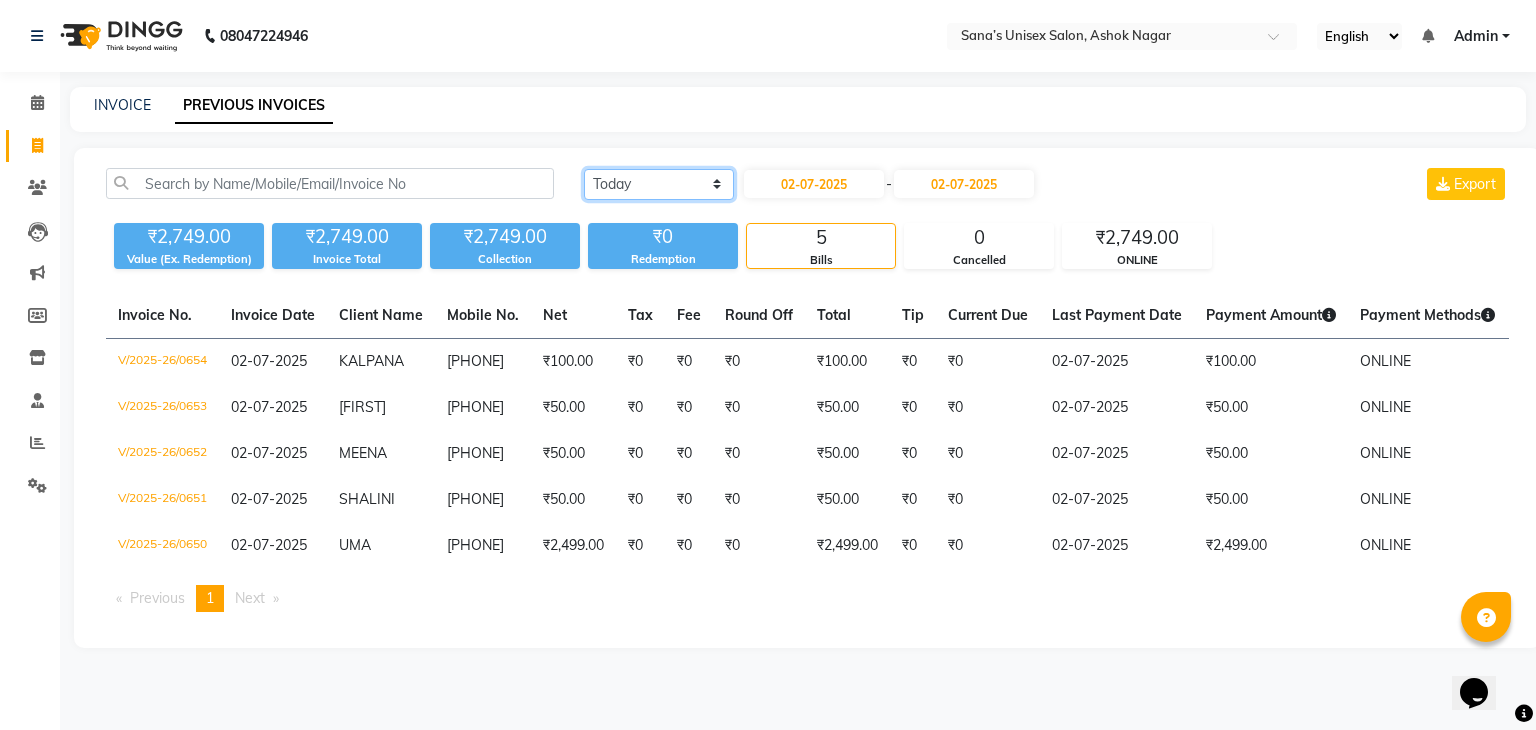 click on "Today Yesterday Custom Range" 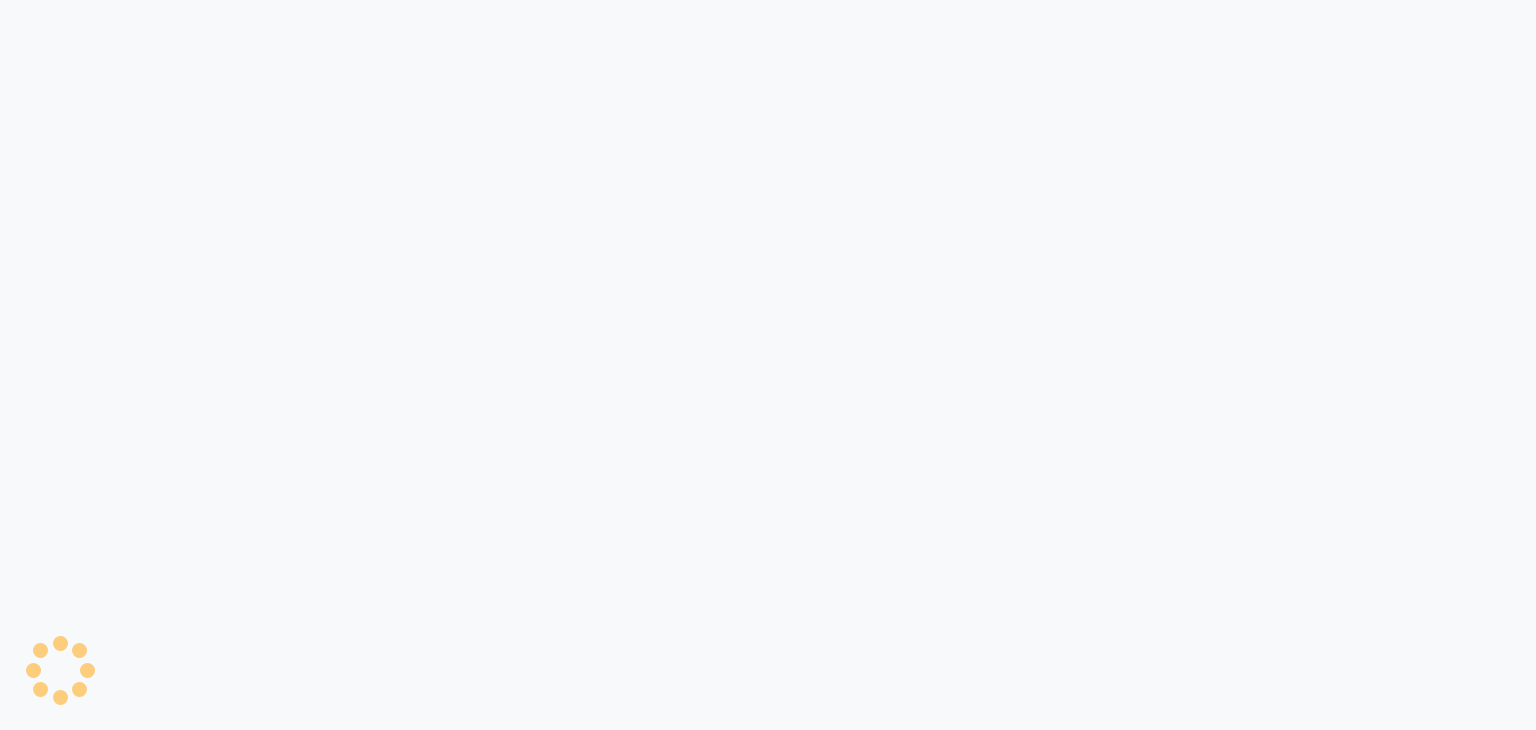 scroll, scrollTop: 0, scrollLeft: 0, axis: both 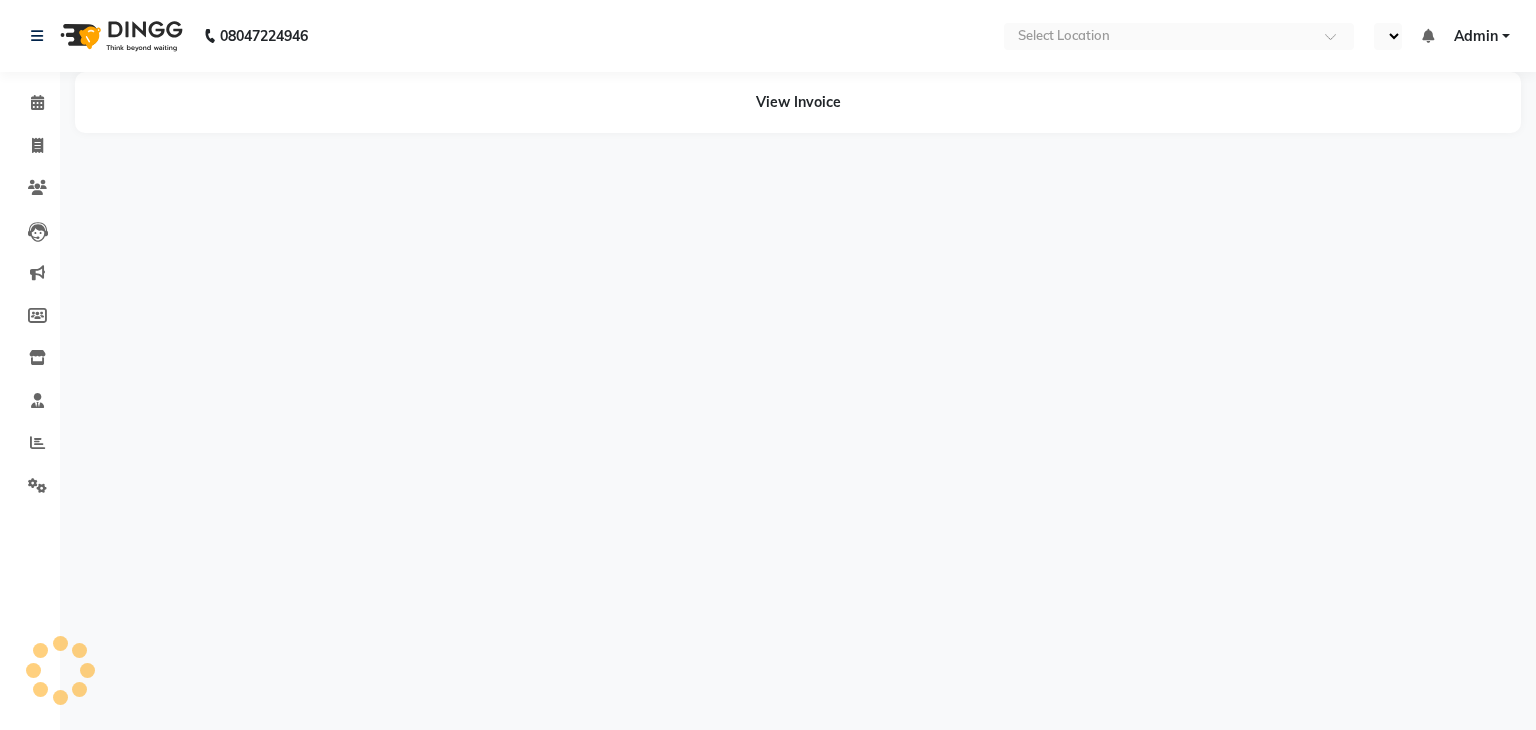 select on "en" 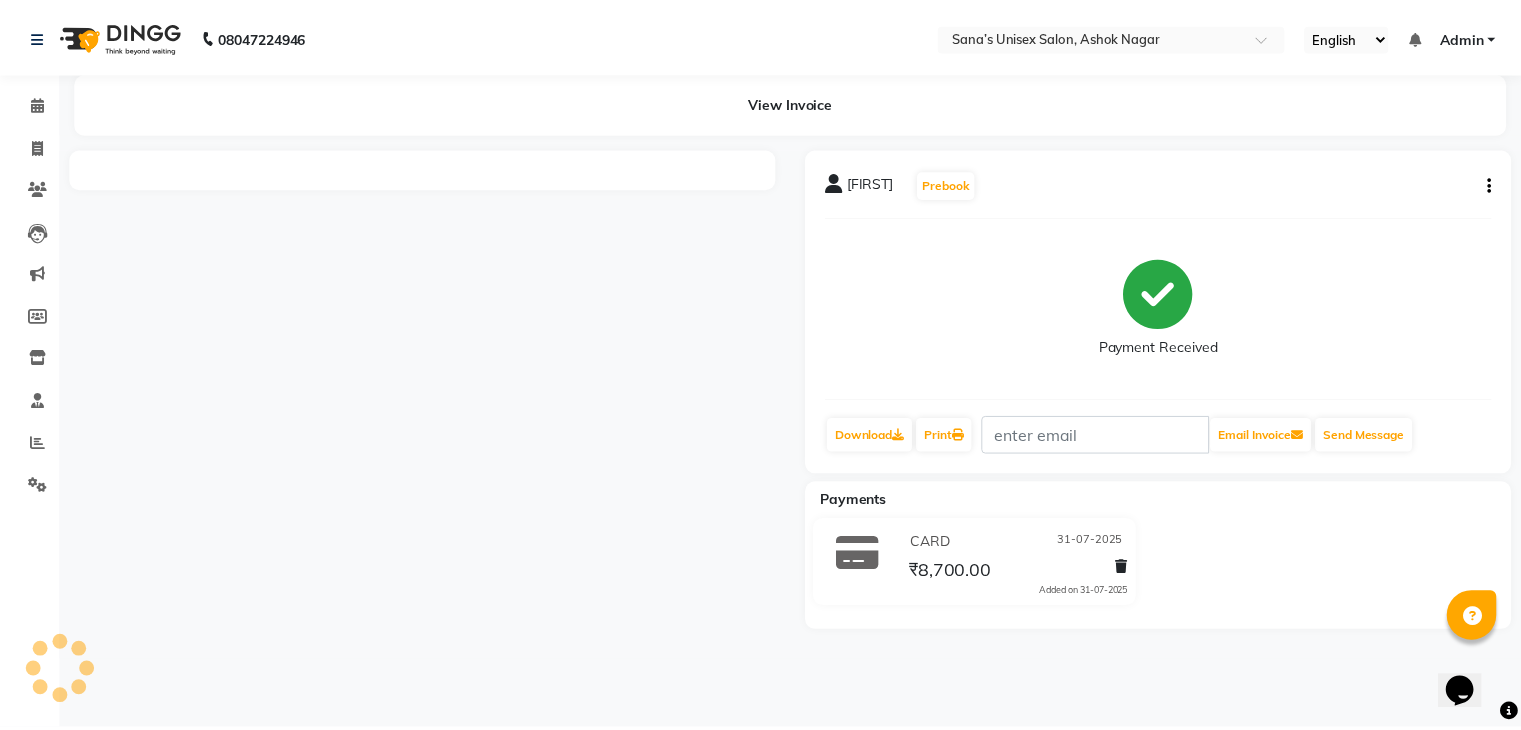 scroll, scrollTop: 0, scrollLeft: 0, axis: both 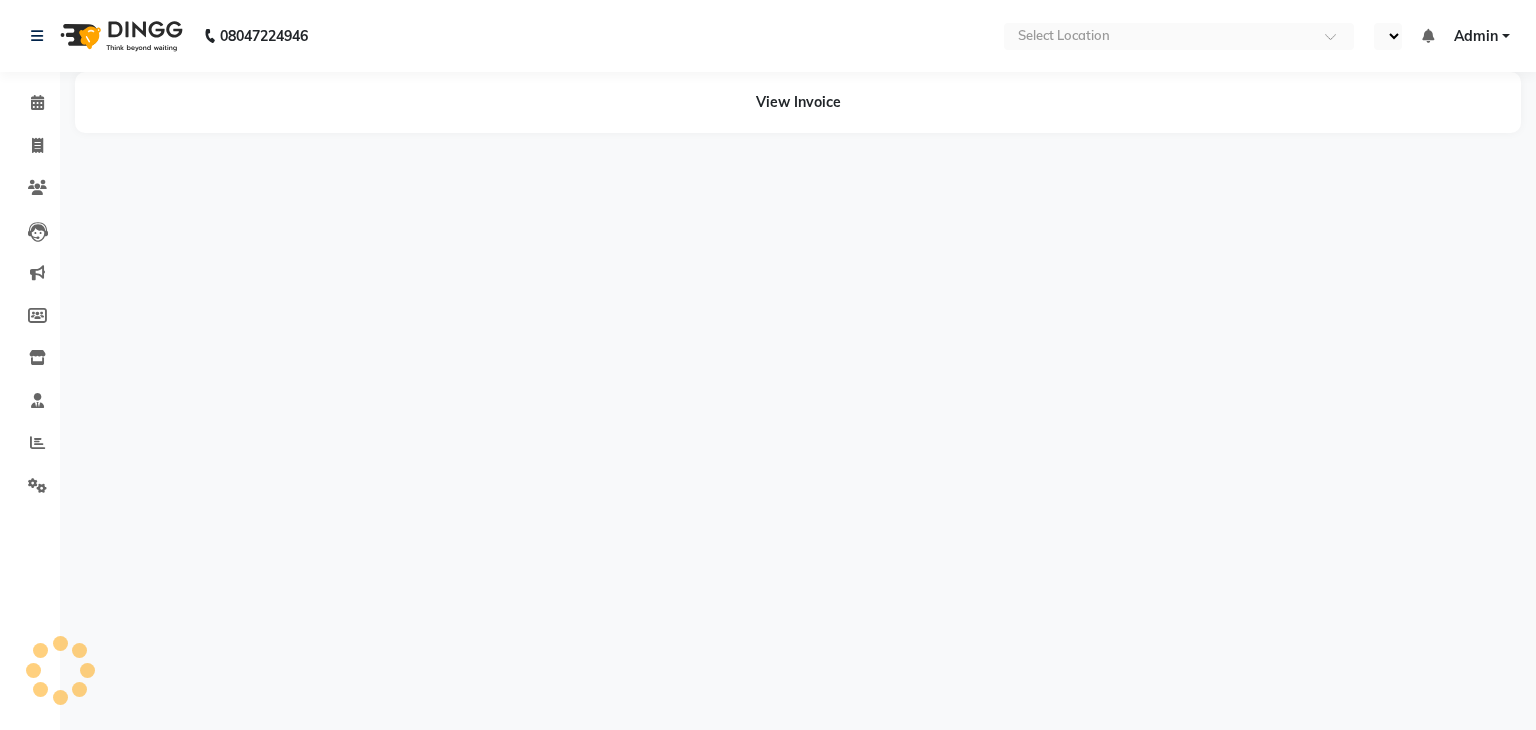 select on "en" 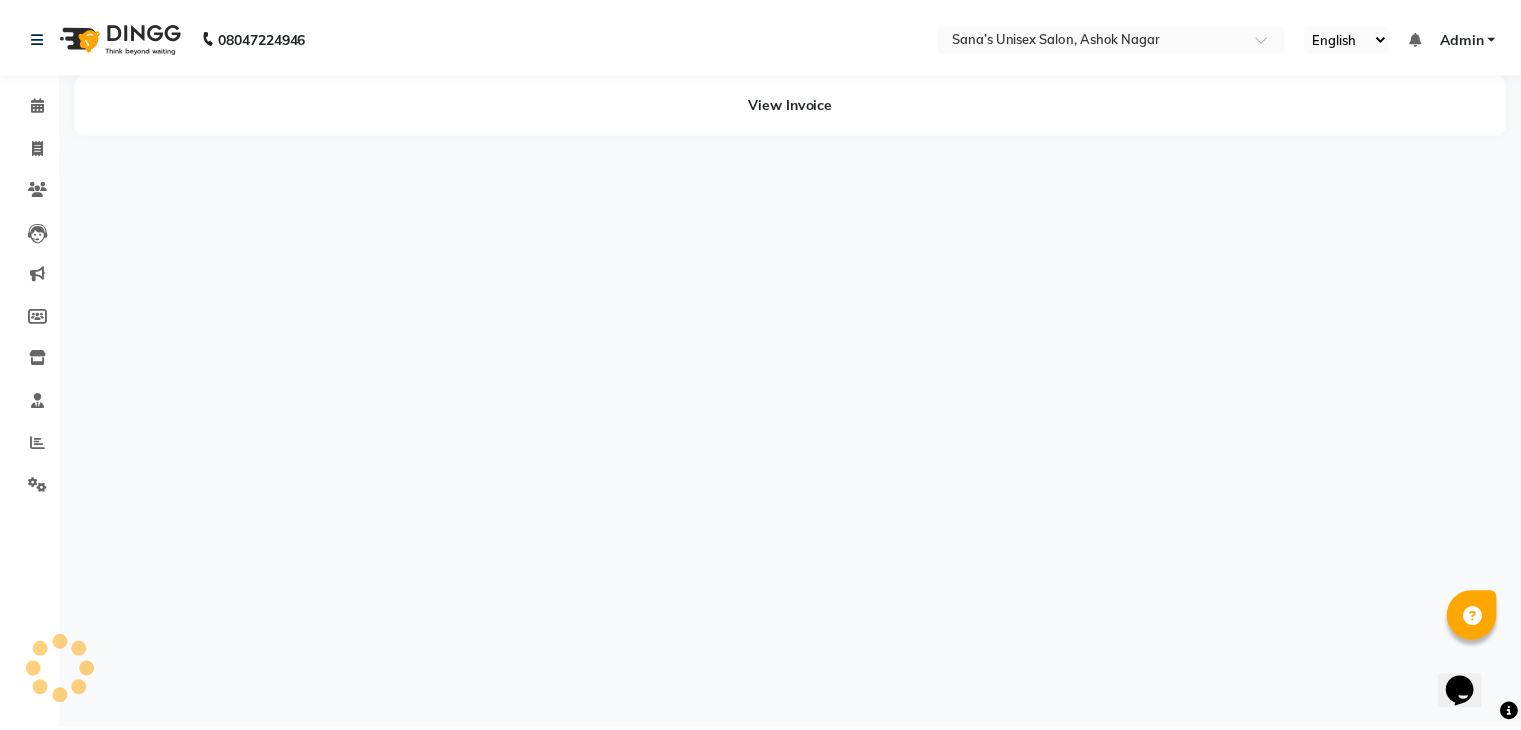scroll, scrollTop: 0, scrollLeft: 0, axis: both 